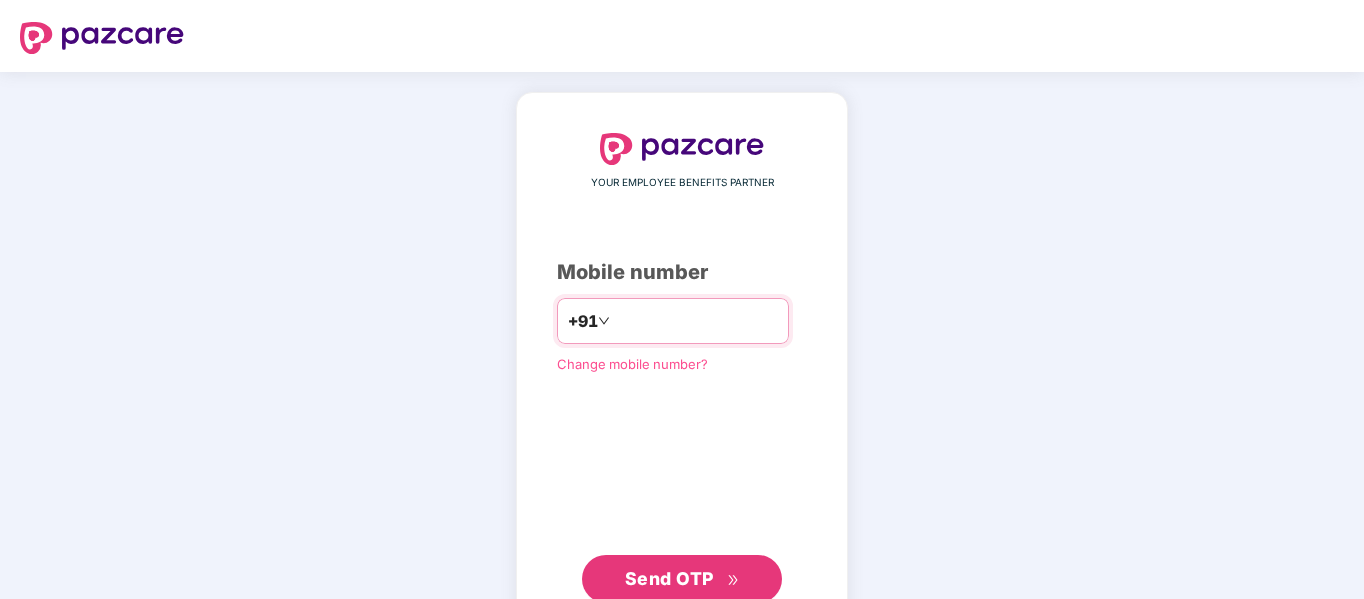 scroll, scrollTop: 0, scrollLeft: 0, axis: both 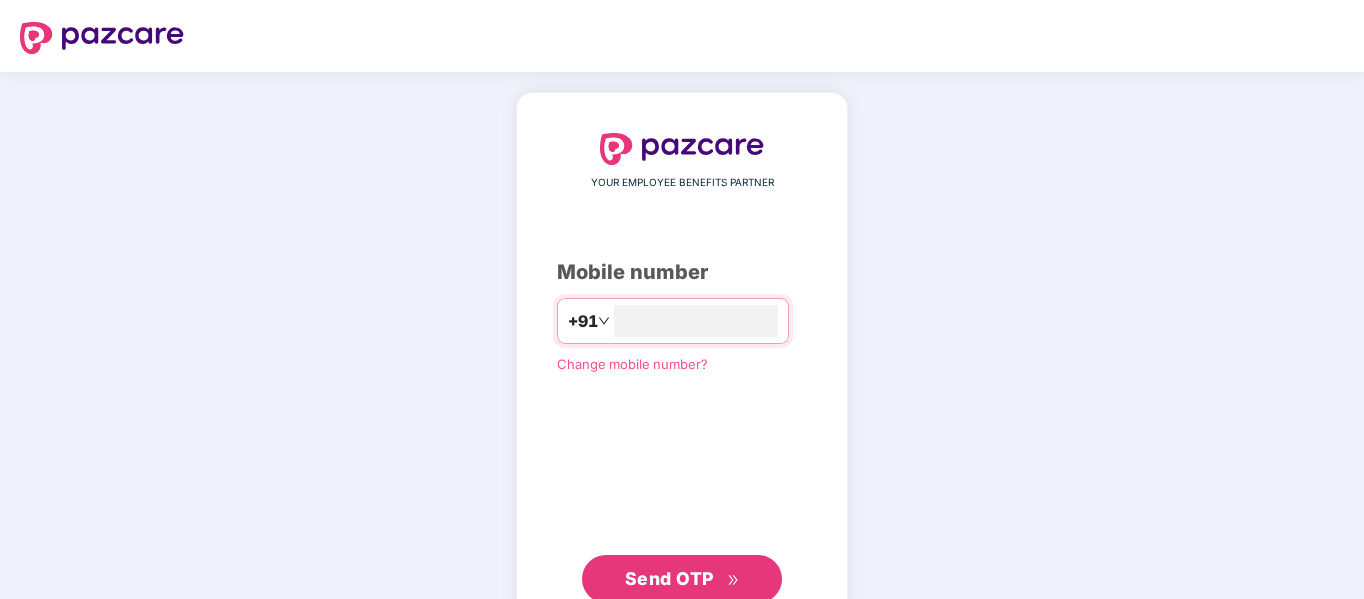 click on "Send OTP" at bounding box center (669, 578) 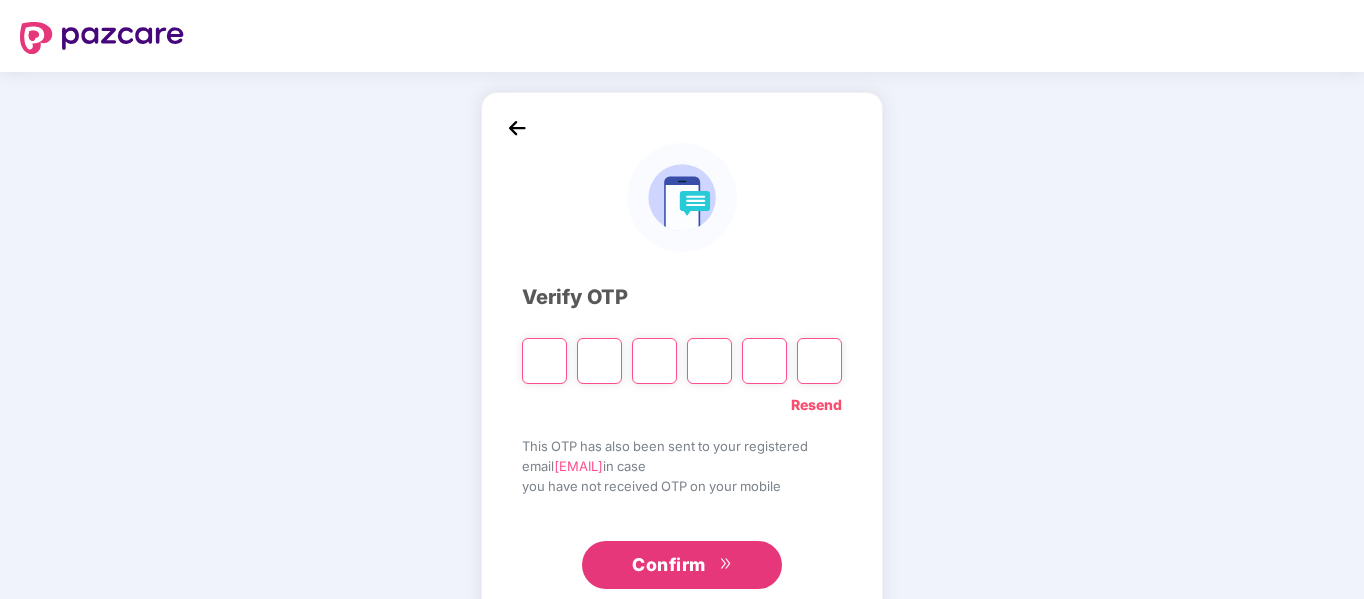 type on "*" 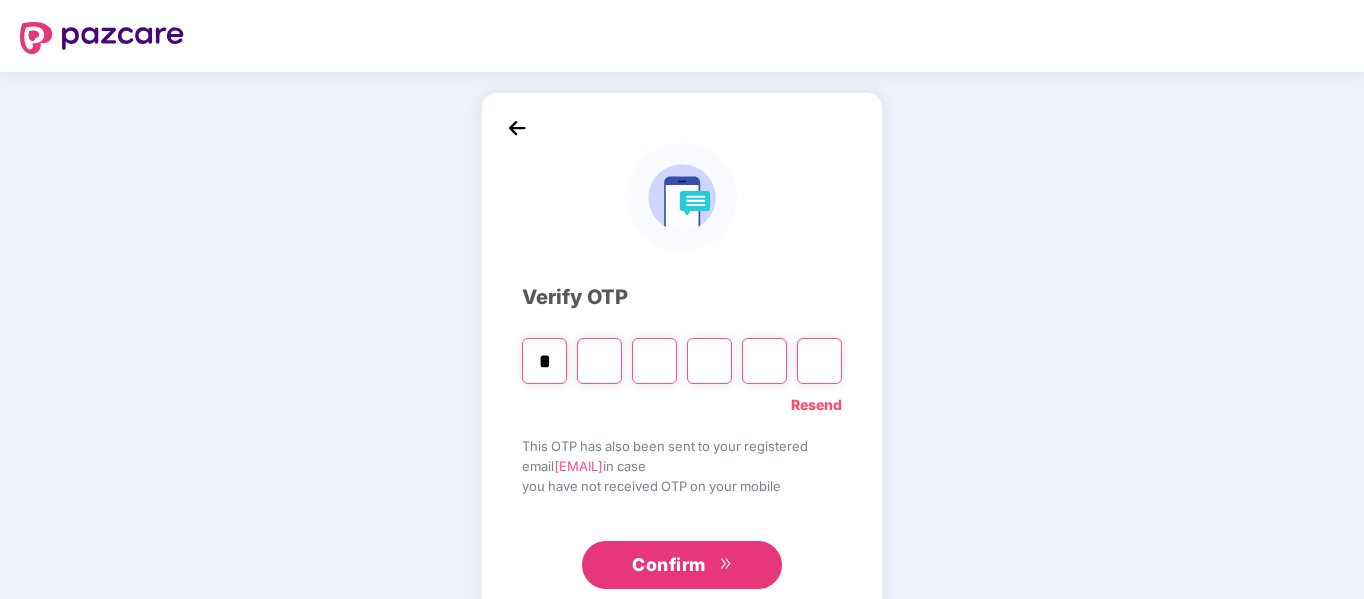 type on "*" 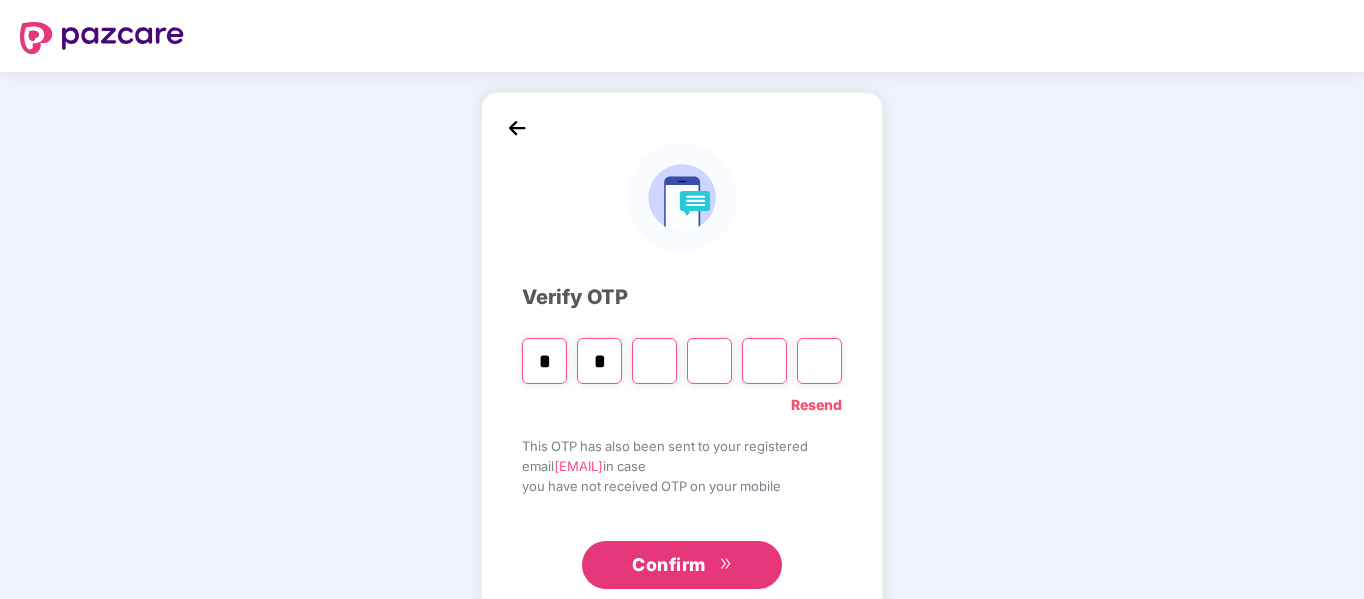 type on "*" 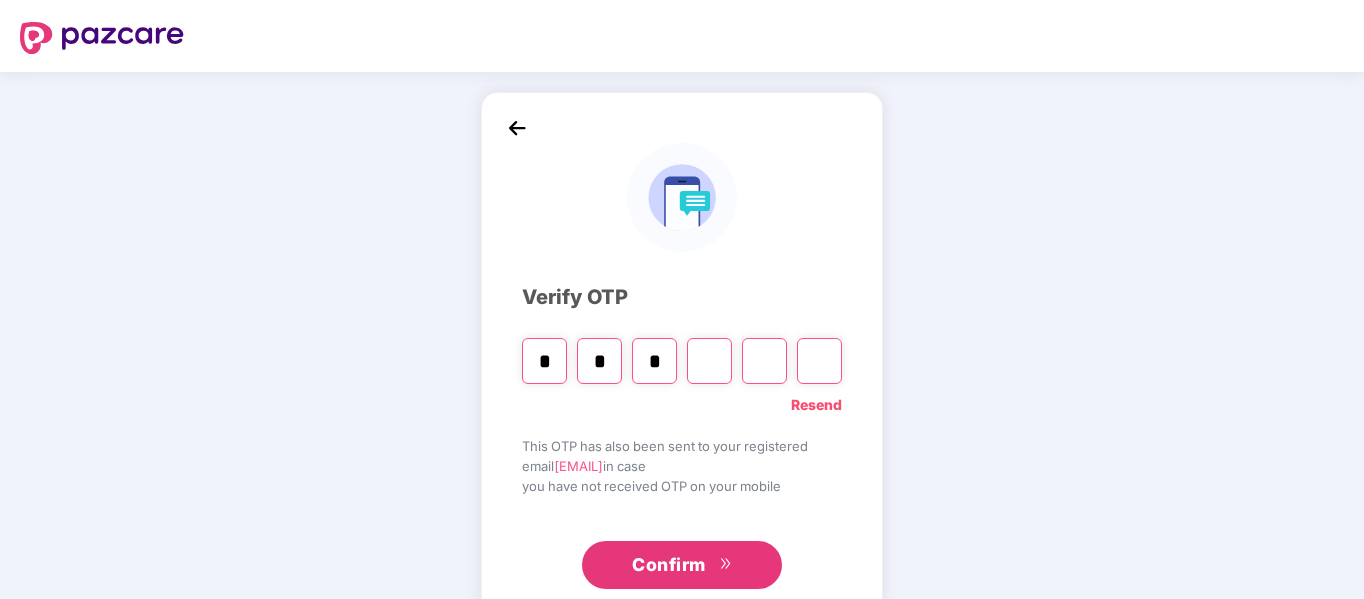 type on "*" 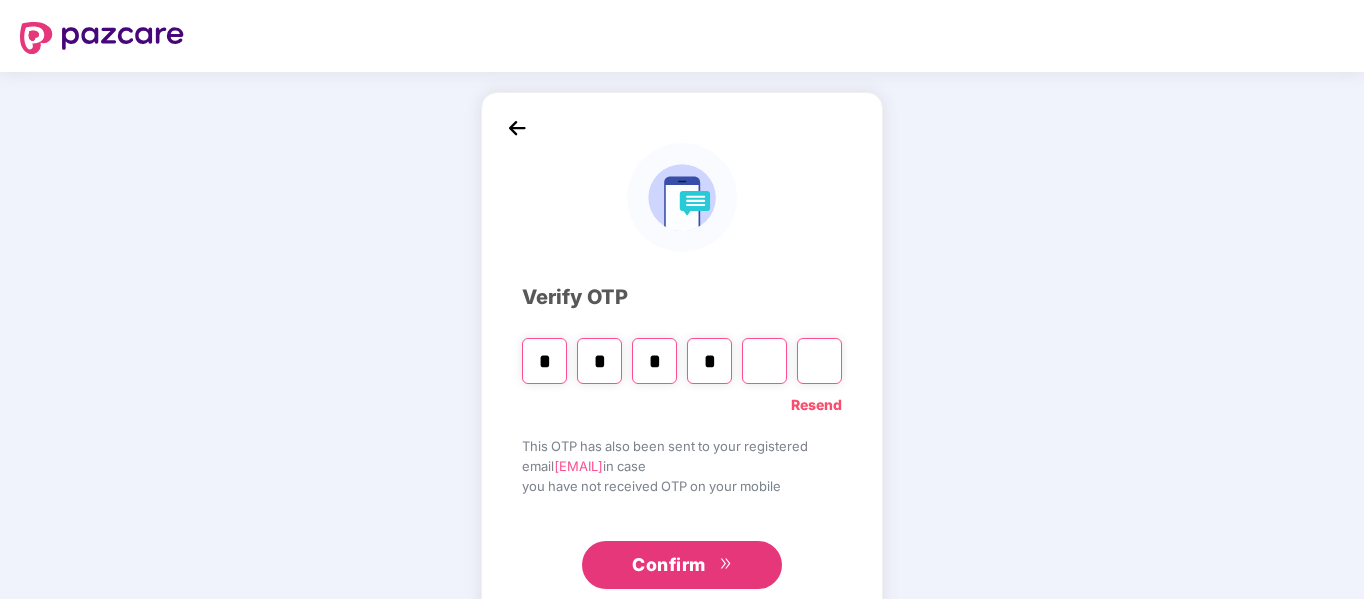 type on "*" 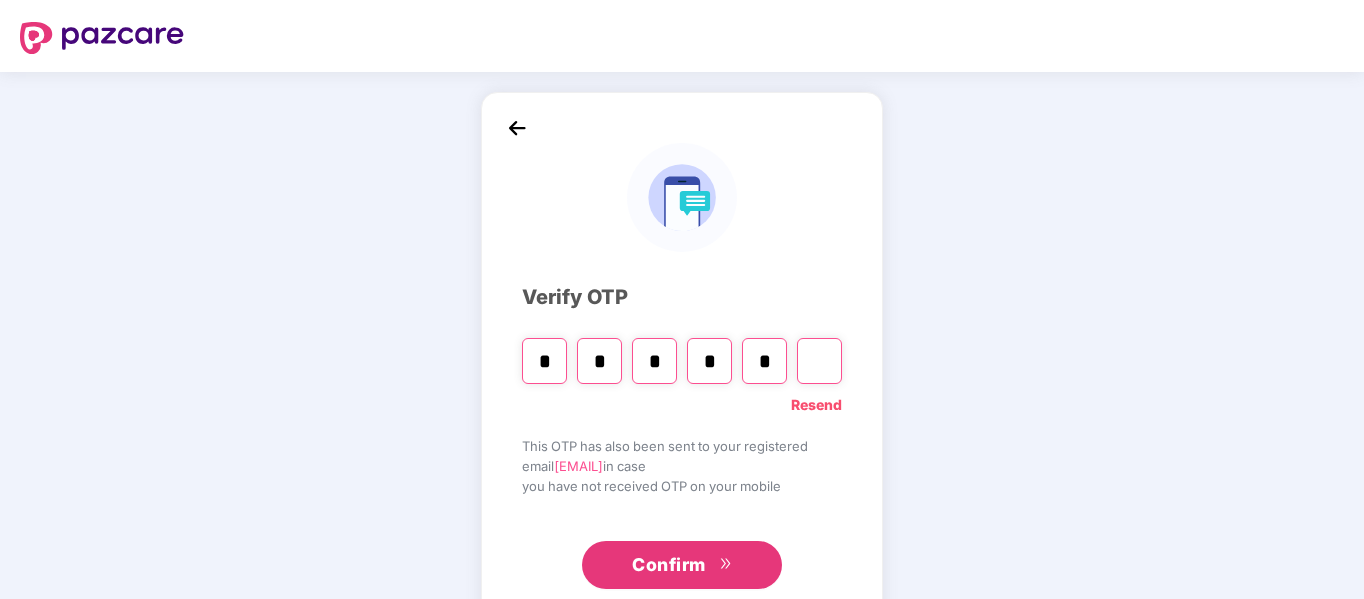 type on "*" 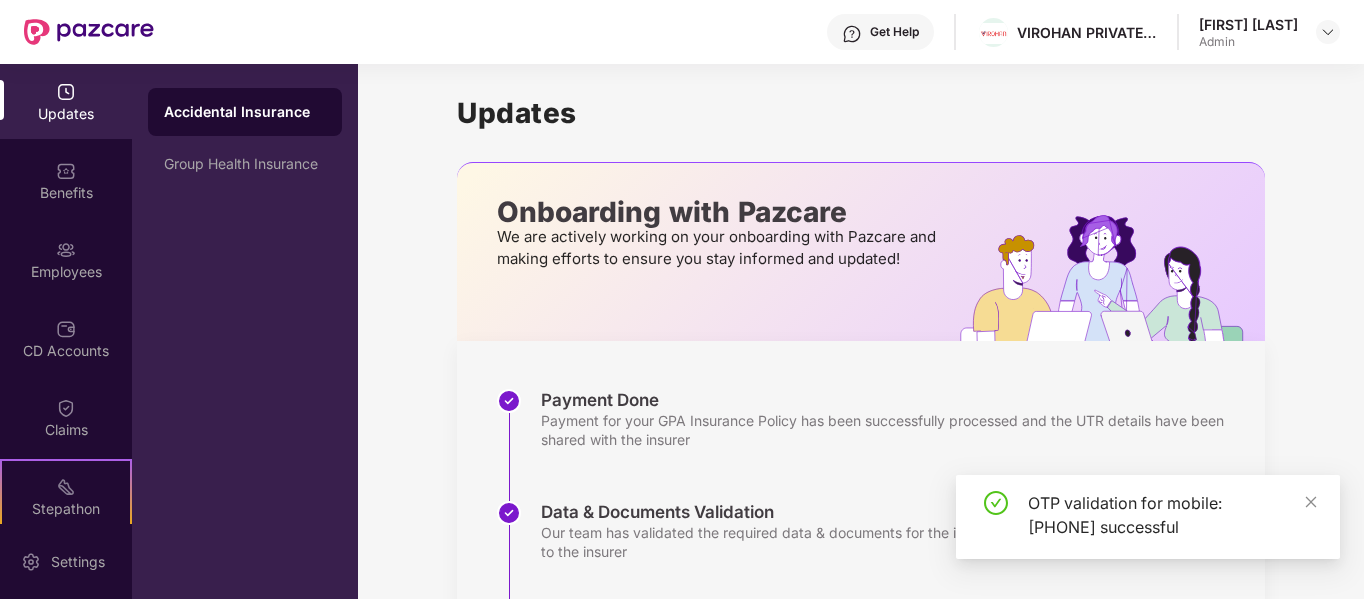 scroll, scrollTop: 278, scrollLeft: 0, axis: vertical 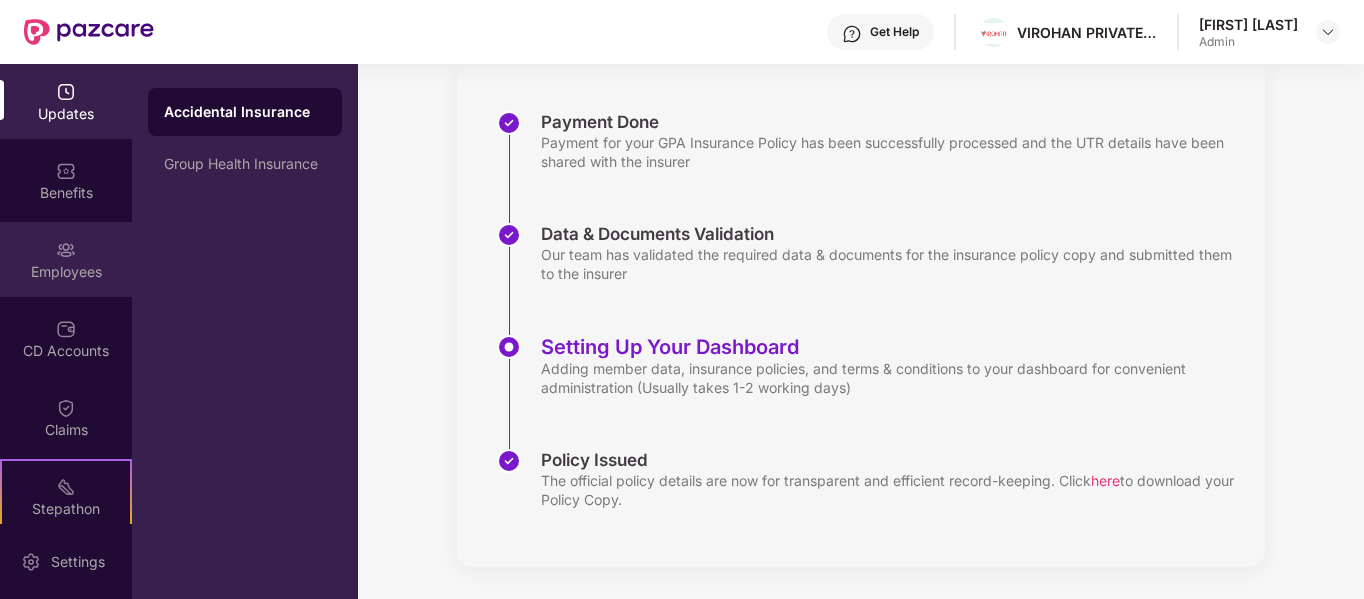 click on "Employees" at bounding box center (66, 272) 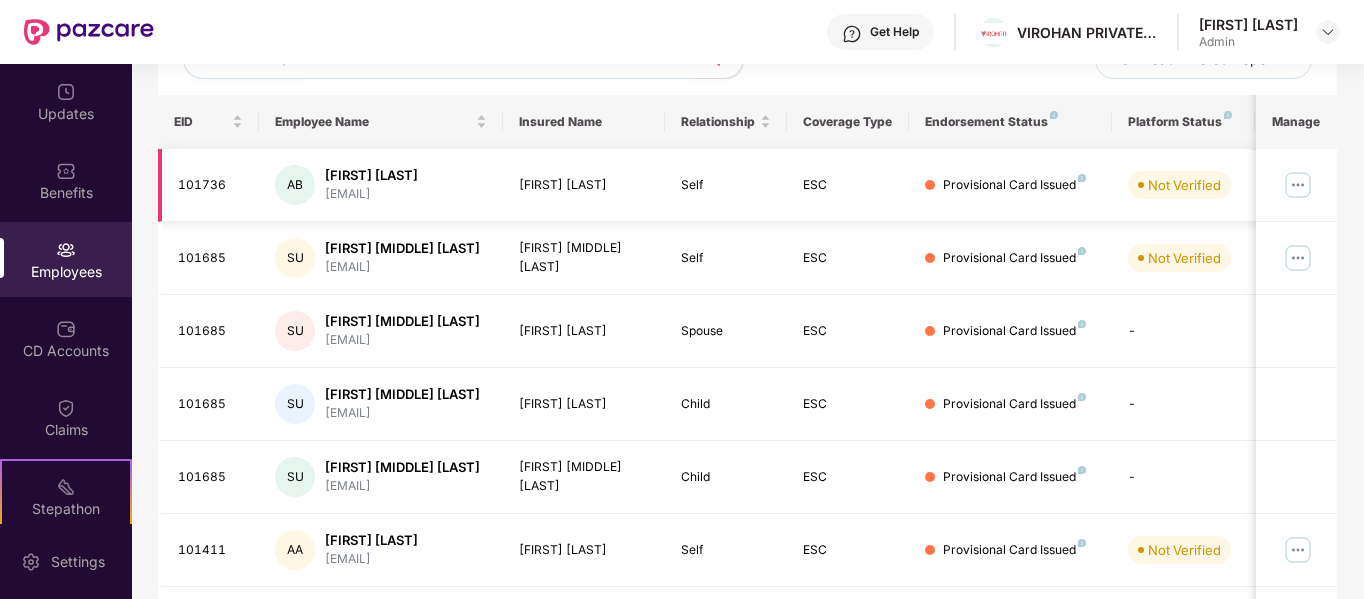 scroll, scrollTop: 0, scrollLeft: 0, axis: both 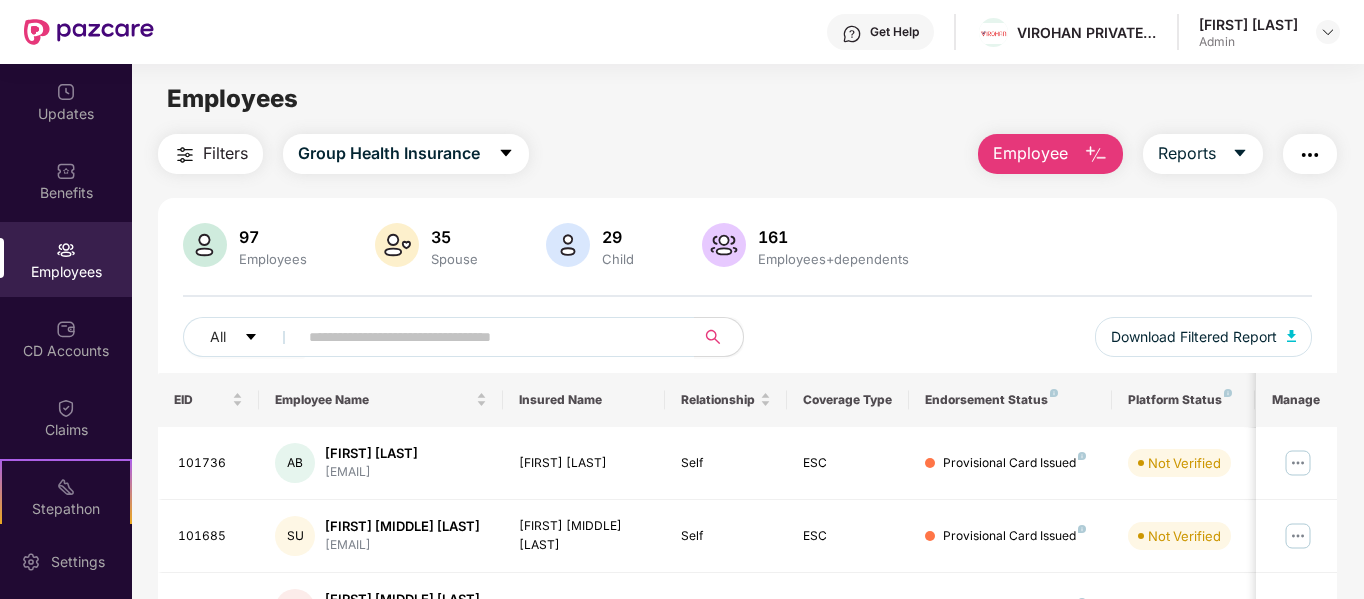 click on "Employee" at bounding box center [1030, 153] 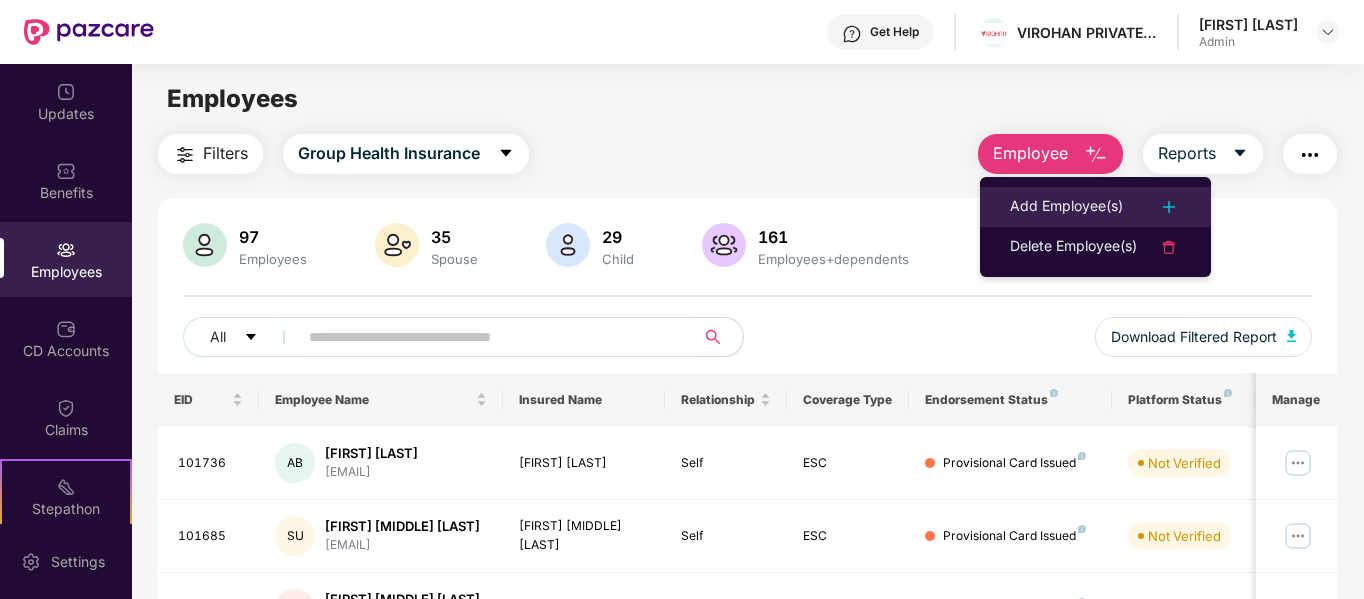 click on "Add Employee(s)" at bounding box center (1066, 207) 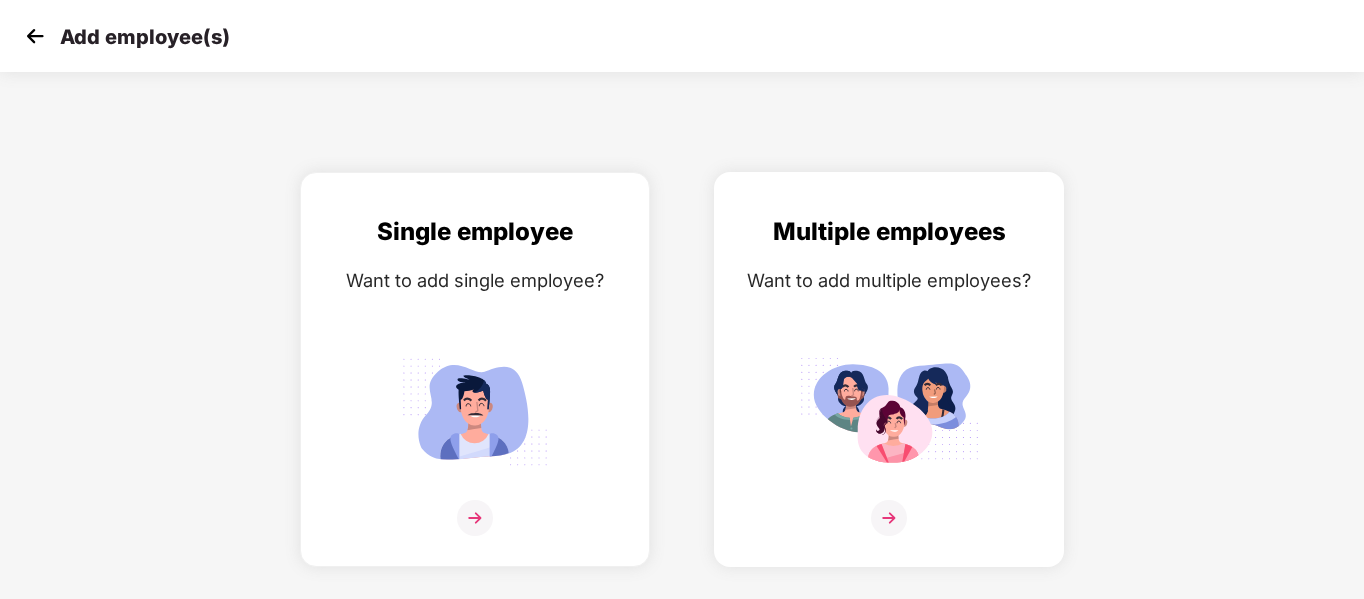 click on "Multiple employees Want to add multiple employees?" at bounding box center [889, 387] 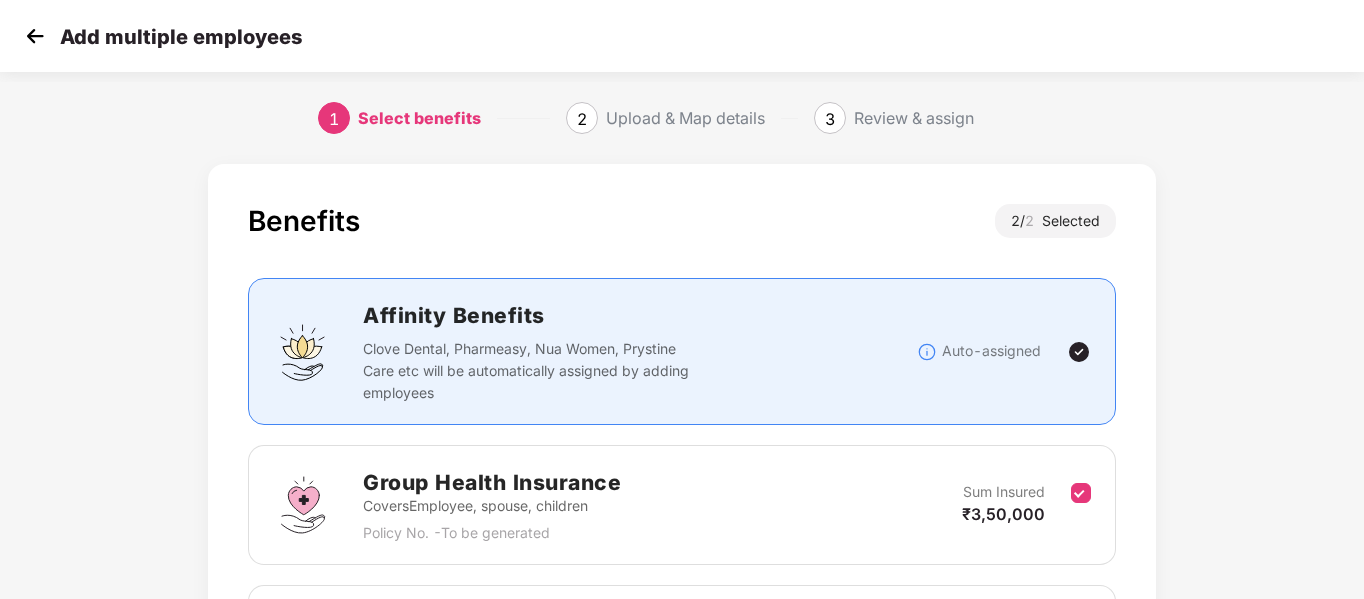 scroll, scrollTop: 280, scrollLeft: 0, axis: vertical 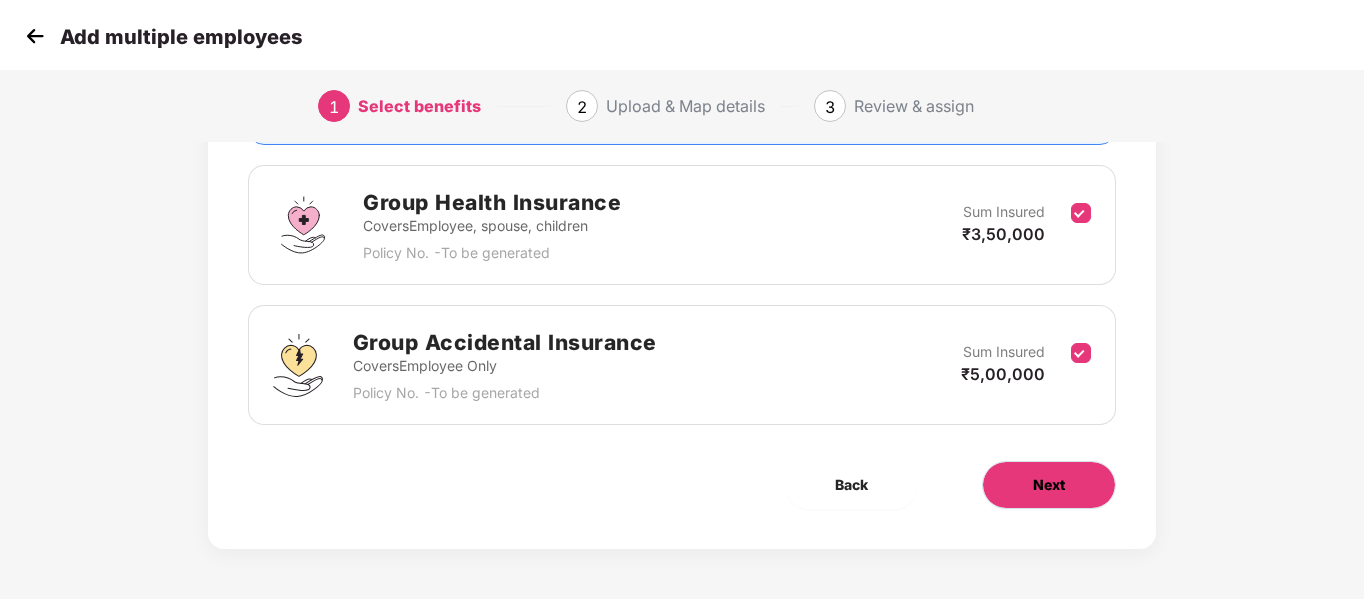 click on "Next" at bounding box center [1049, 485] 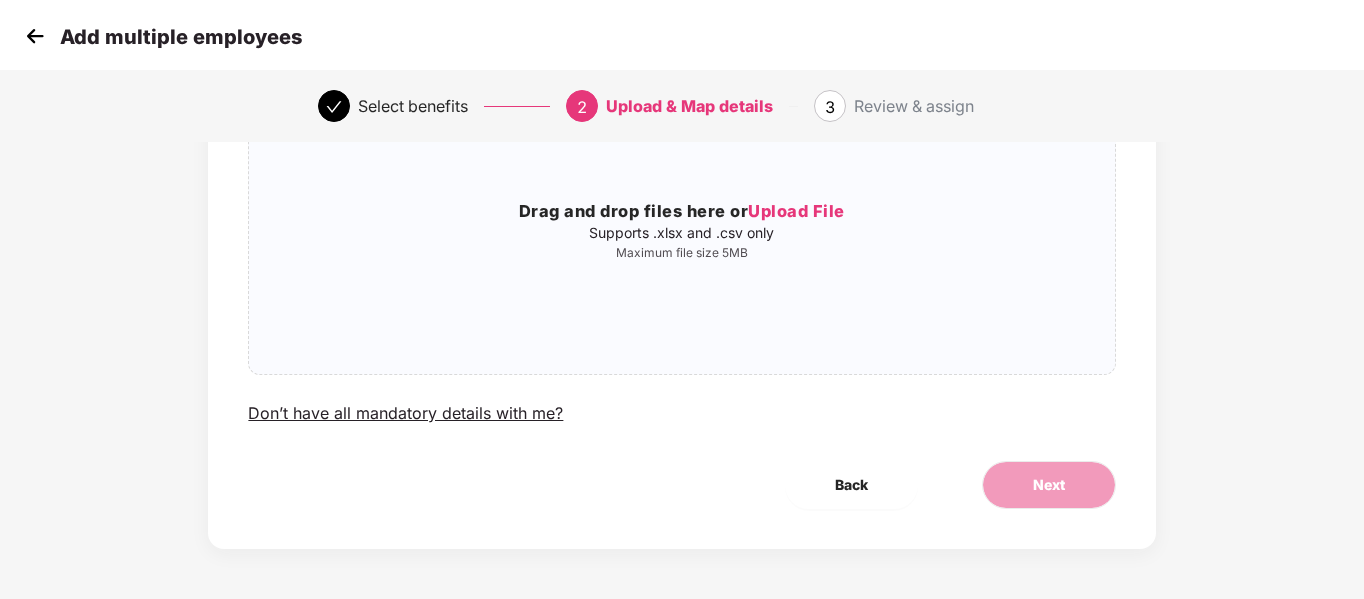 scroll, scrollTop: 0, scrollLeft: 0, axis: both 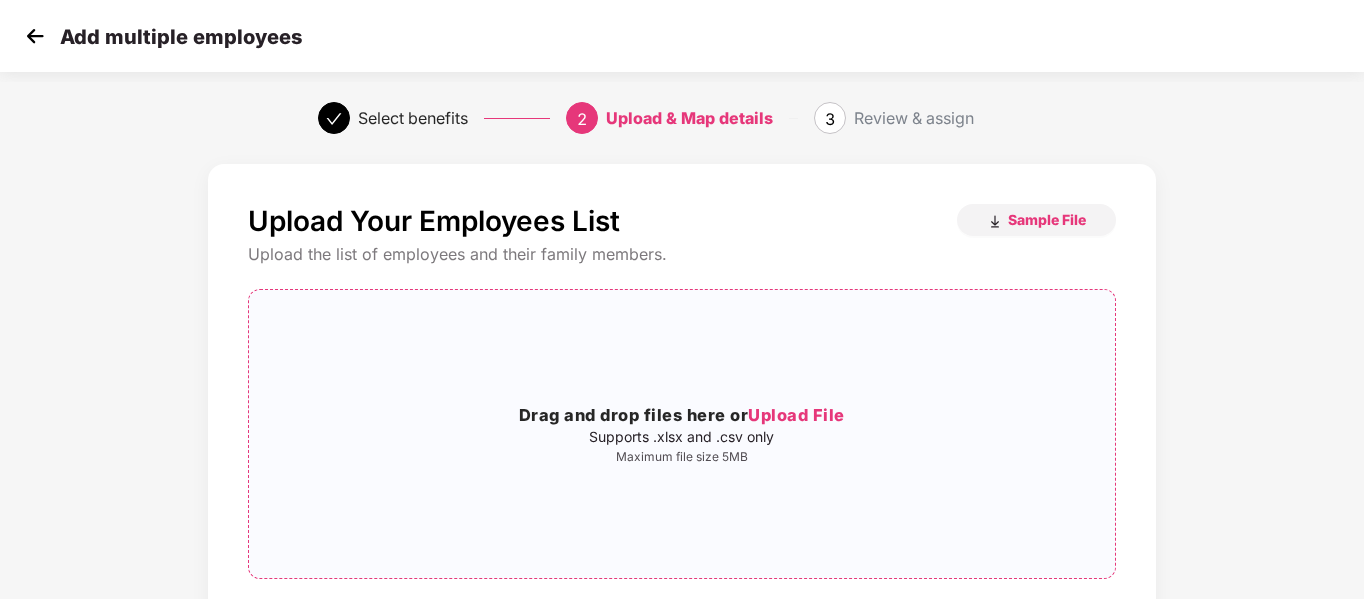 click on "Drag and drop files here or  Upload File Supports .xlsx and .csv only Maximum file size 5MB" at bounding box center (681, 434) 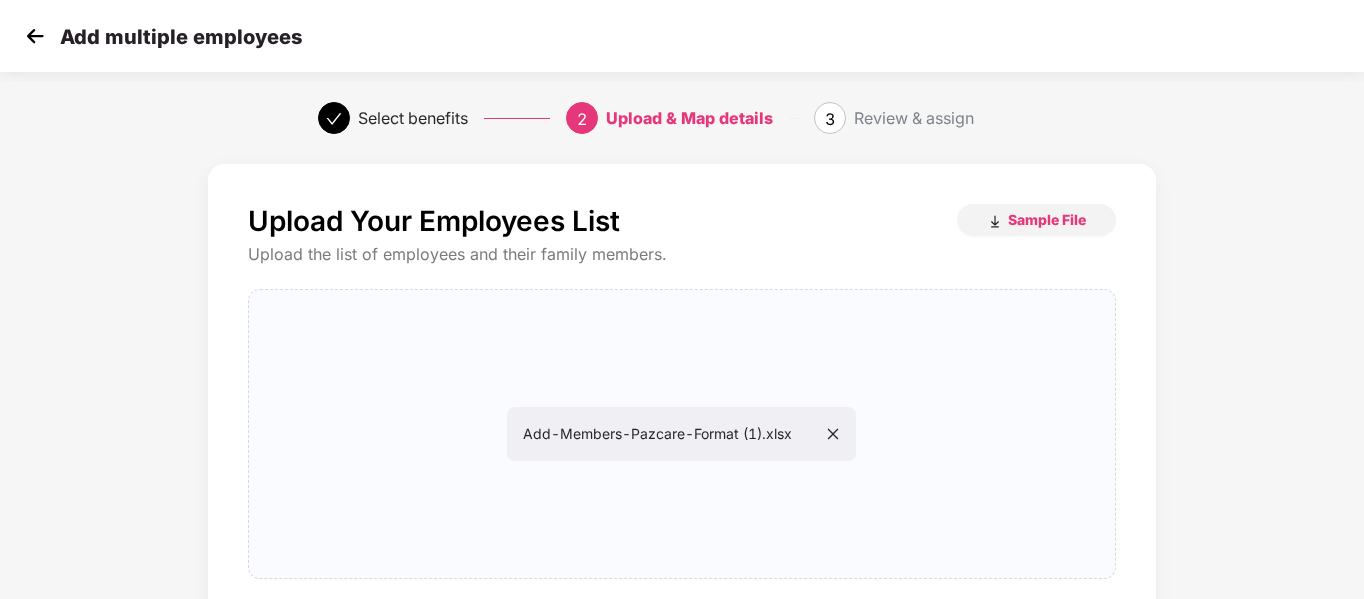 scroll, scrollTop: 204, scrollLeft: 0, axis: vertical 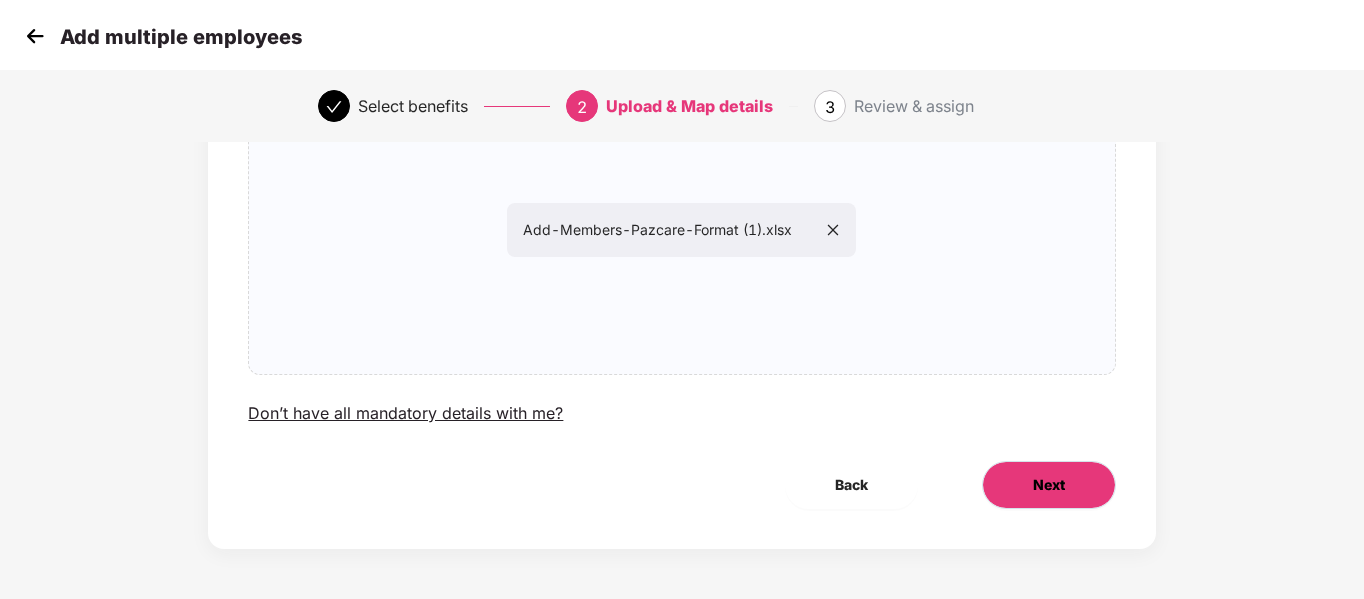 click on "Next" at bounding box center [1049, 485] 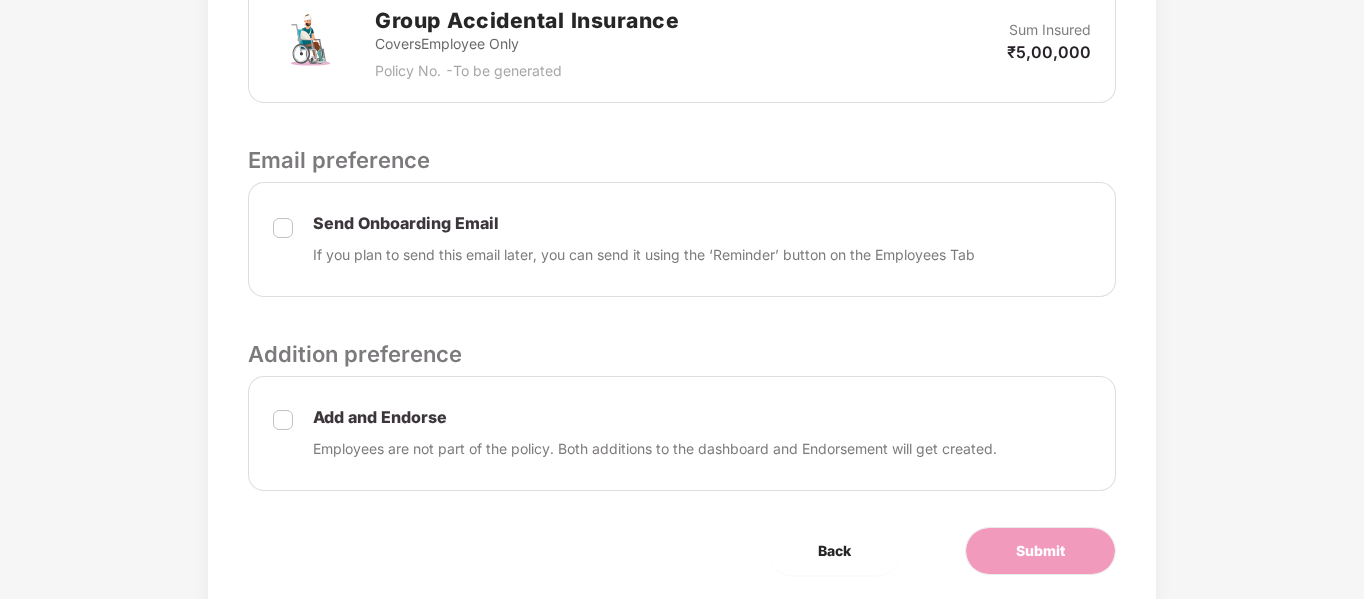 scroll, scrollTop: 805, scrollLeft: 0, axis: vertical 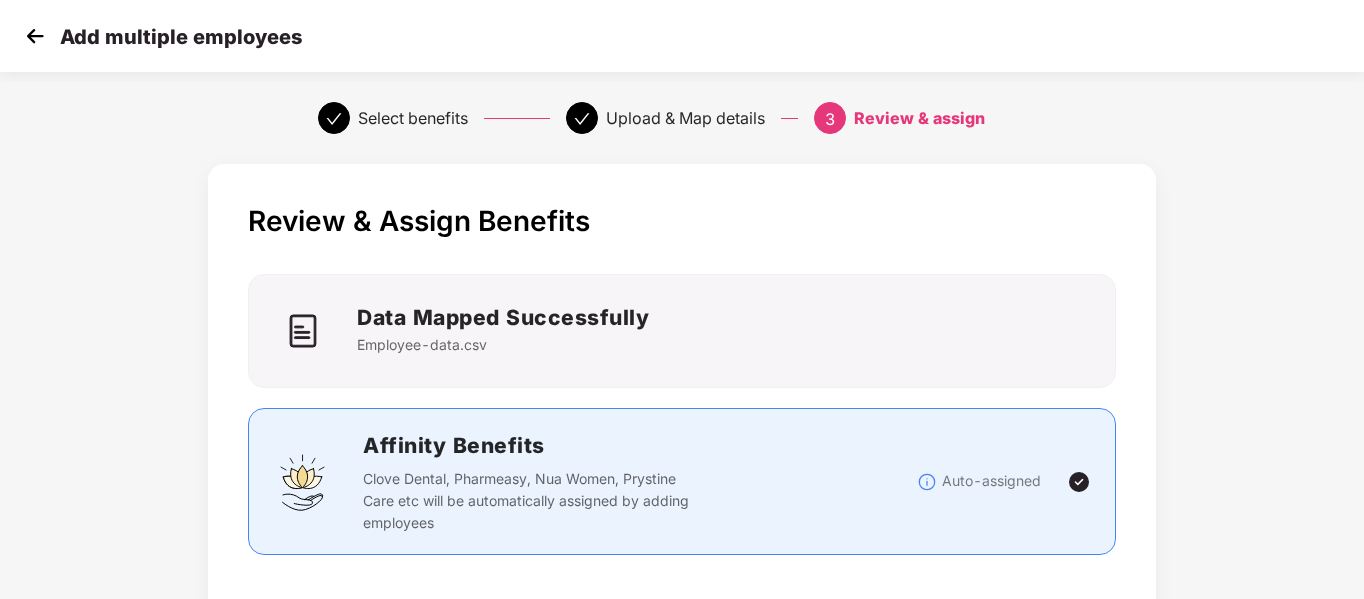 click on "Data Mapped Successfully Employee-data.csv" at bounding box center (681, 331) 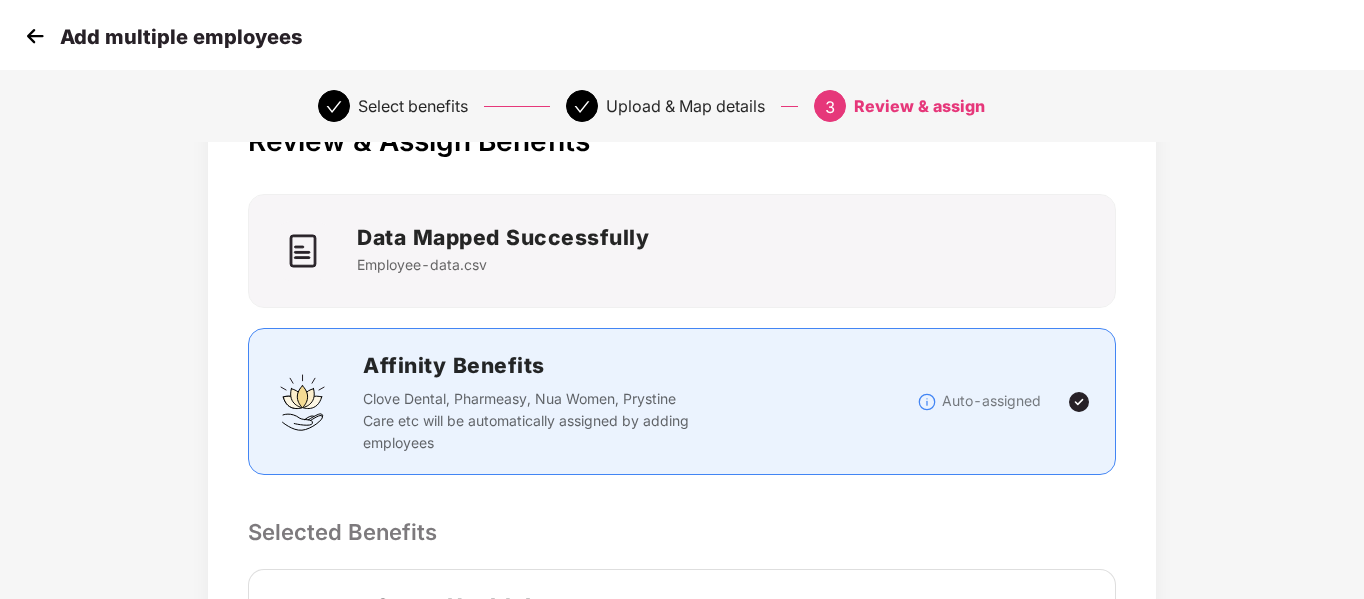 scroll, scrollTop: 81, scrollLeft: 0, axis: vertical 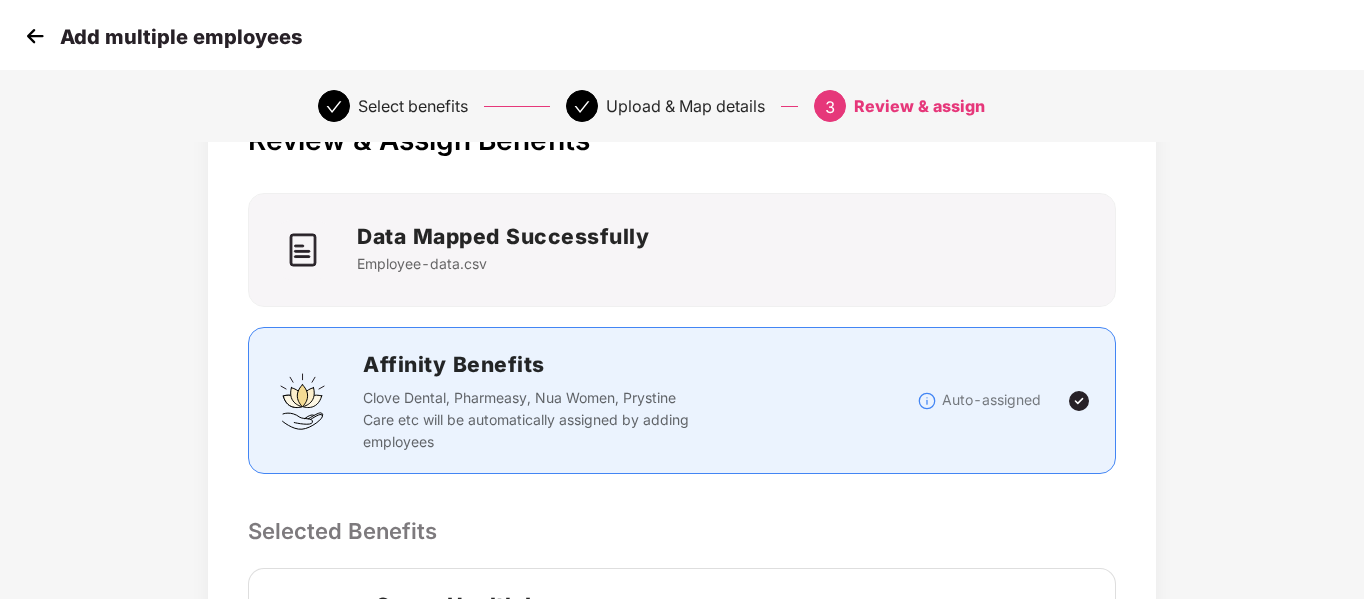 click on "Data Mapped Successfully" at bounding box center (503, 236) 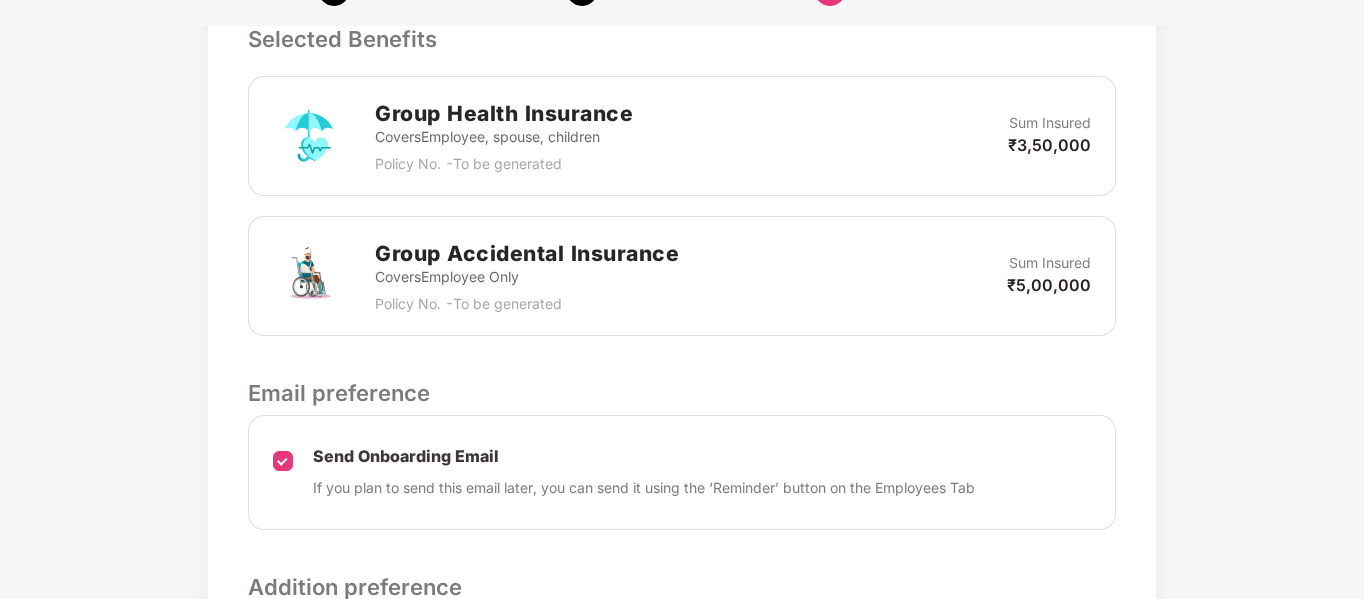 scroll, scrollTop: 872, scrollLeft: 0, axis: vertical 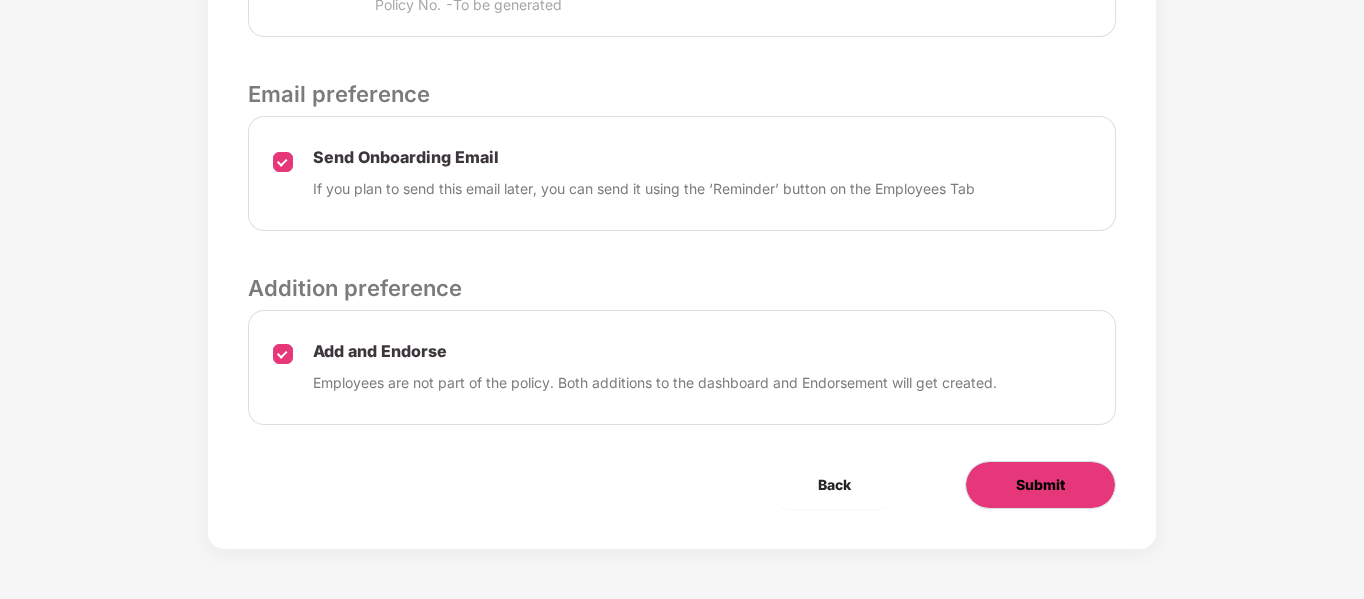 click on "Submit" at bounding box center (1040, 485) 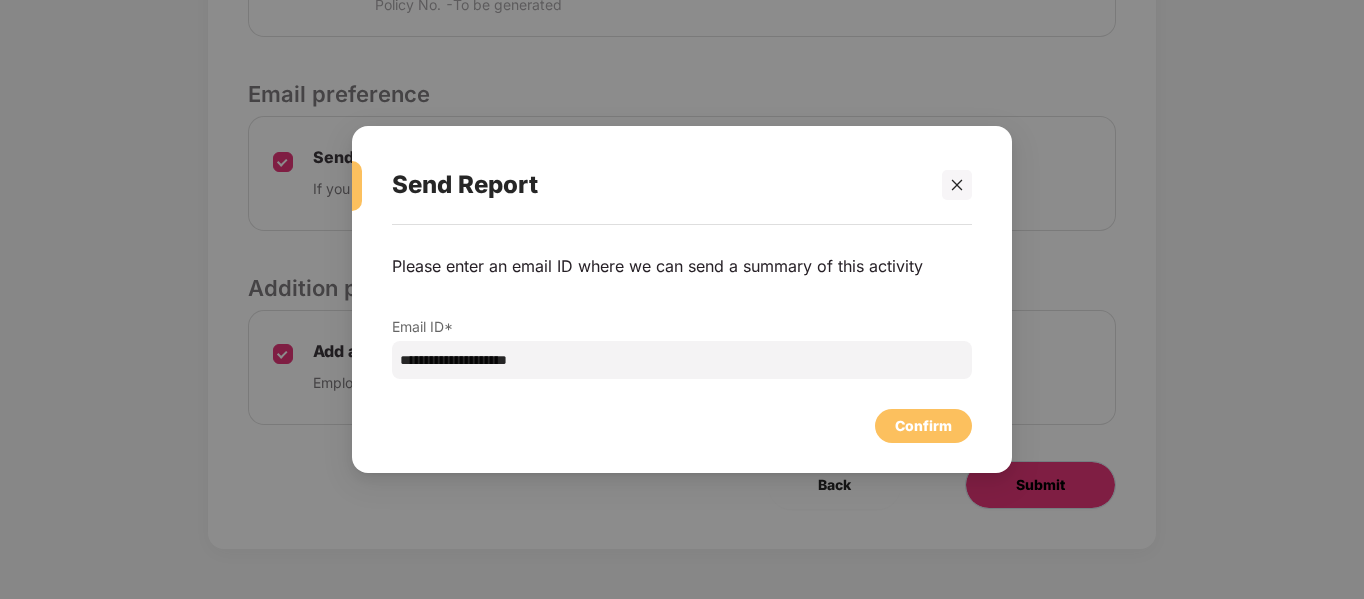 scroll, scrollTop: 0, scrollLeft: 0, axis: both 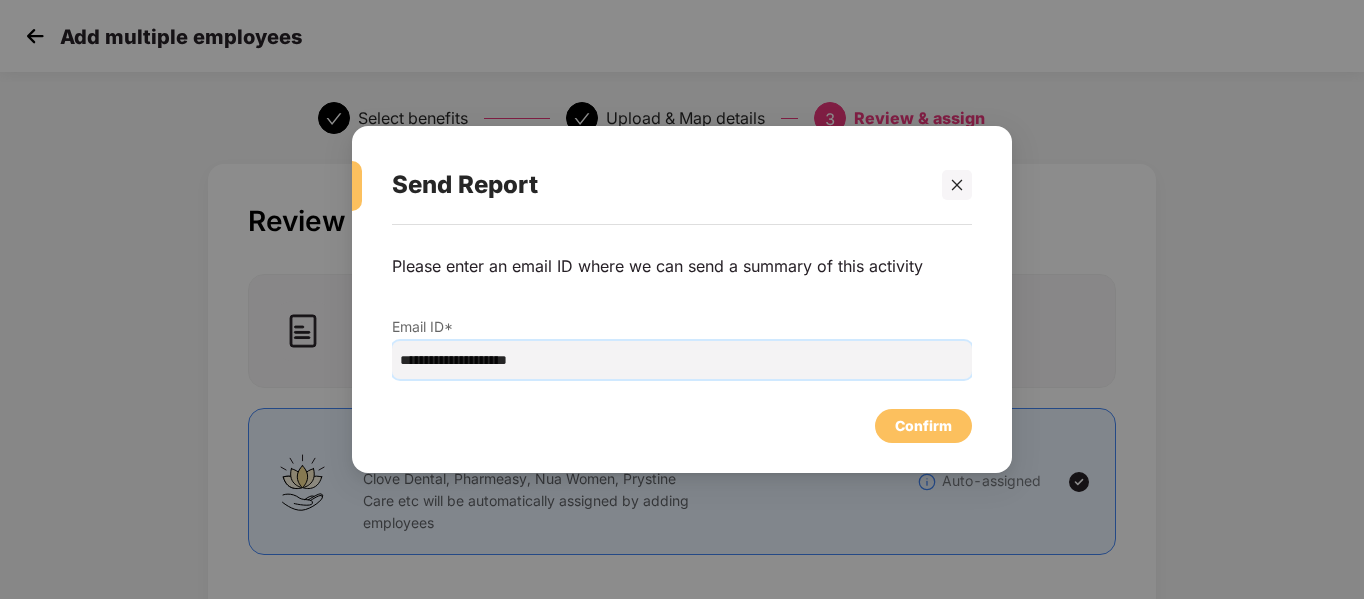 click on "**********" at bounding box center (682, 360) 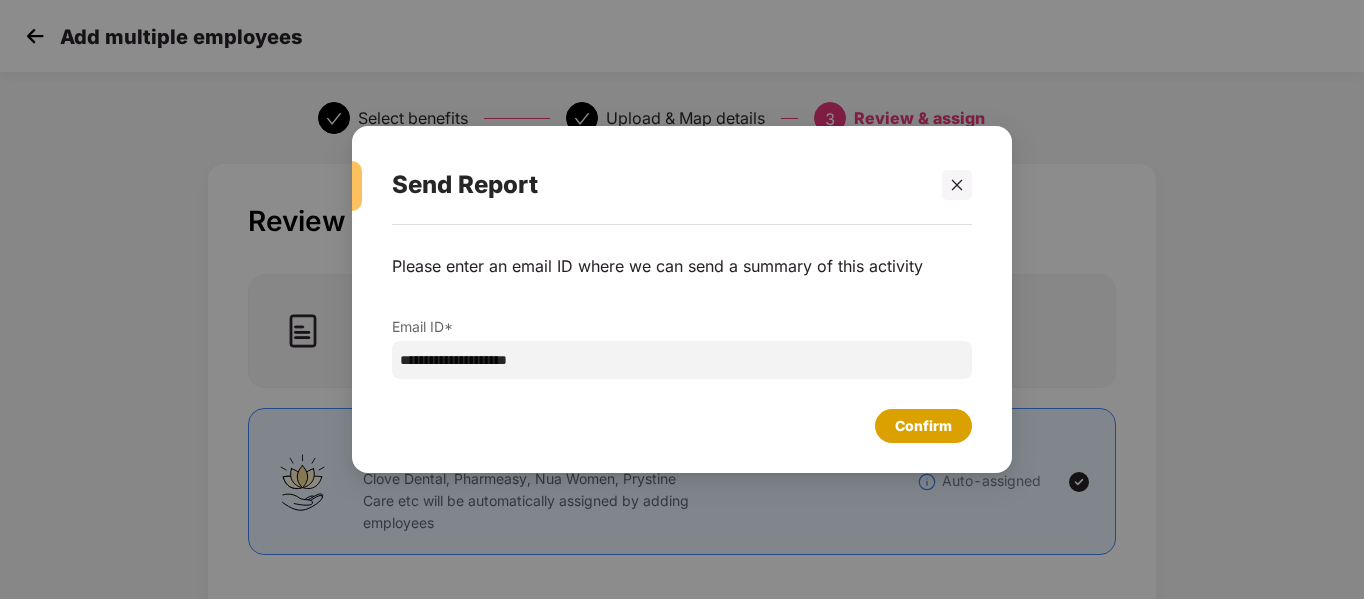 click on "Confirm" at bounding box center [923, 426] 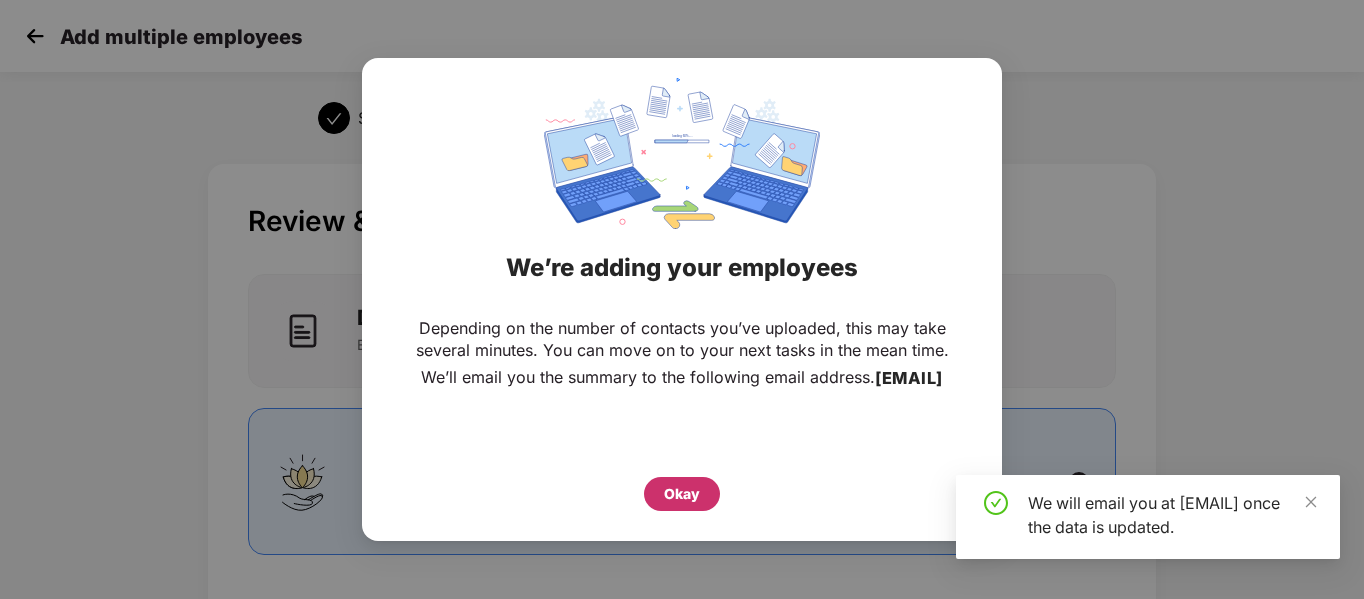click on "Okay" at bounding box center [682, 494] 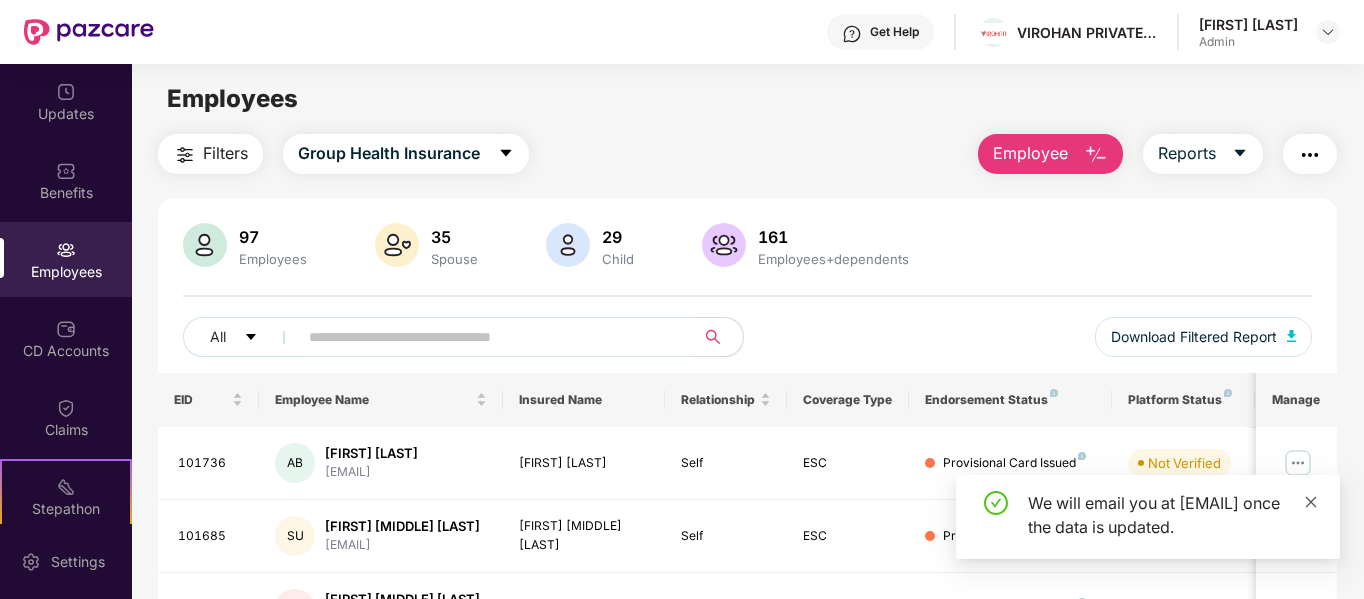 click 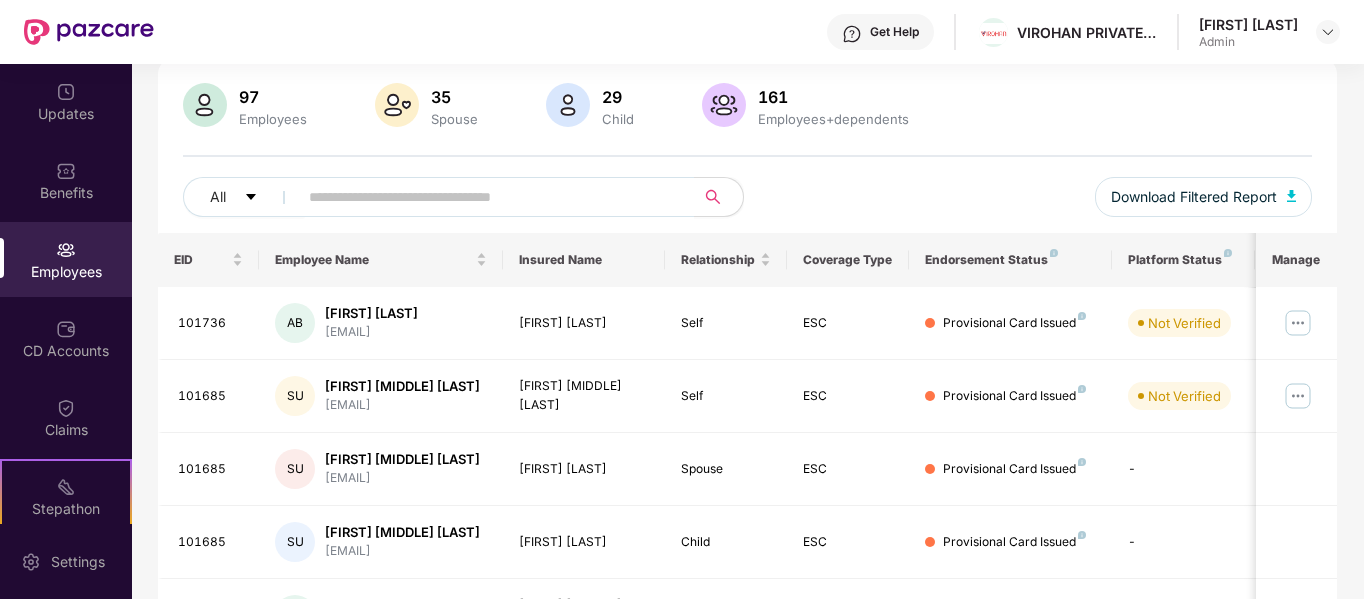 scroll, scrollTop: 139, scrollLeft: 0, axis: vertical 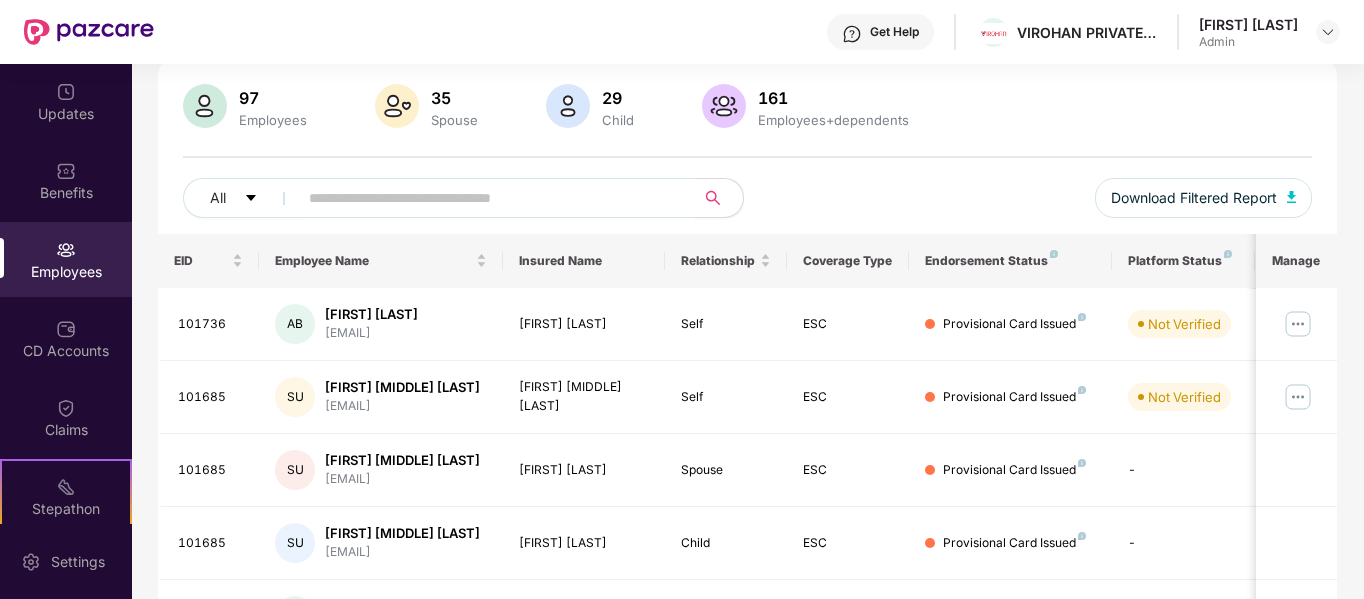 click at bounding box center (488, 198) 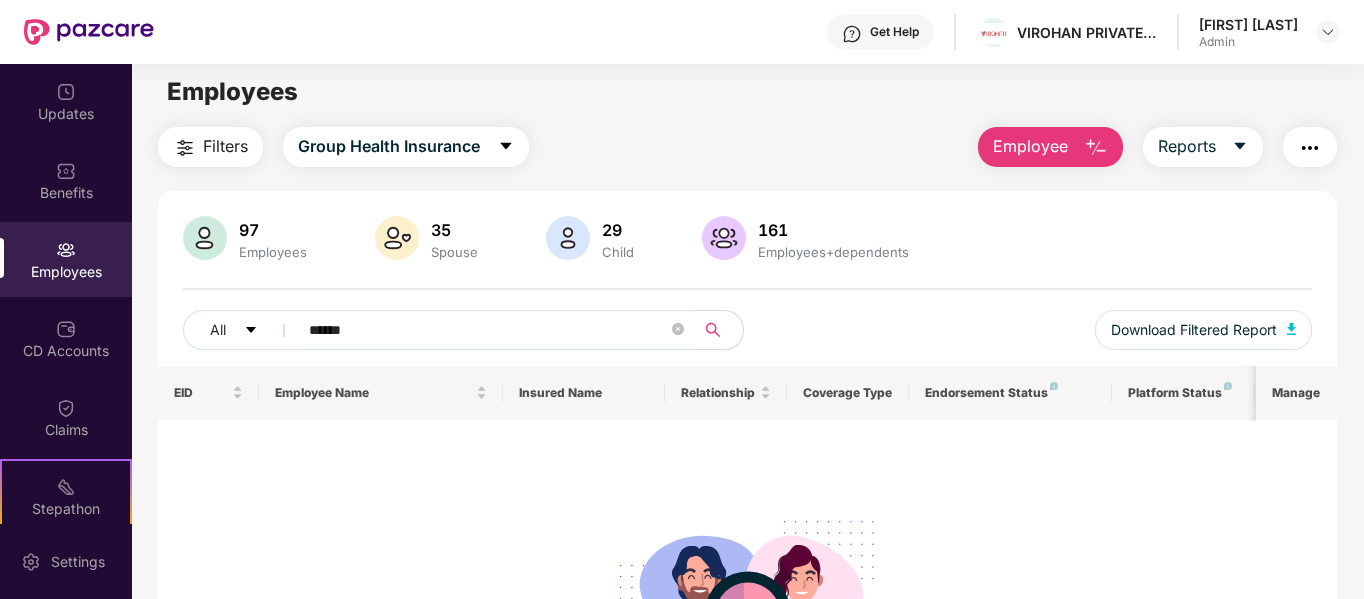 scroll, scrollTop: 0, scrollLeft: 0, axis: both 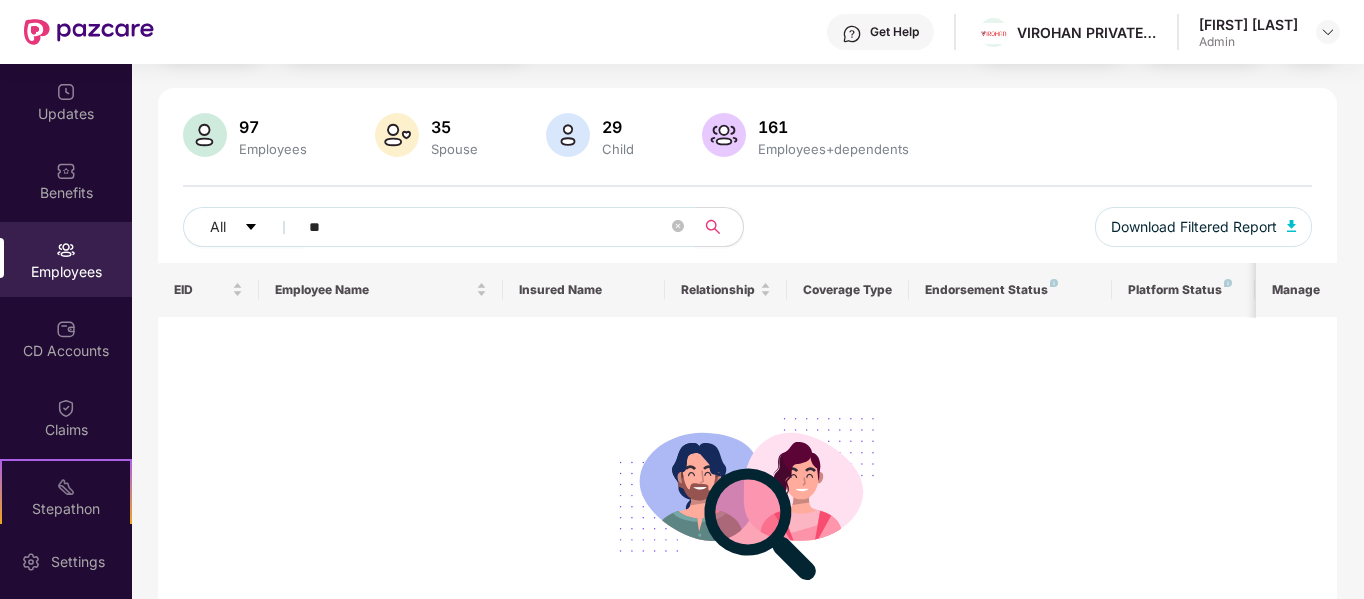 type on "*" 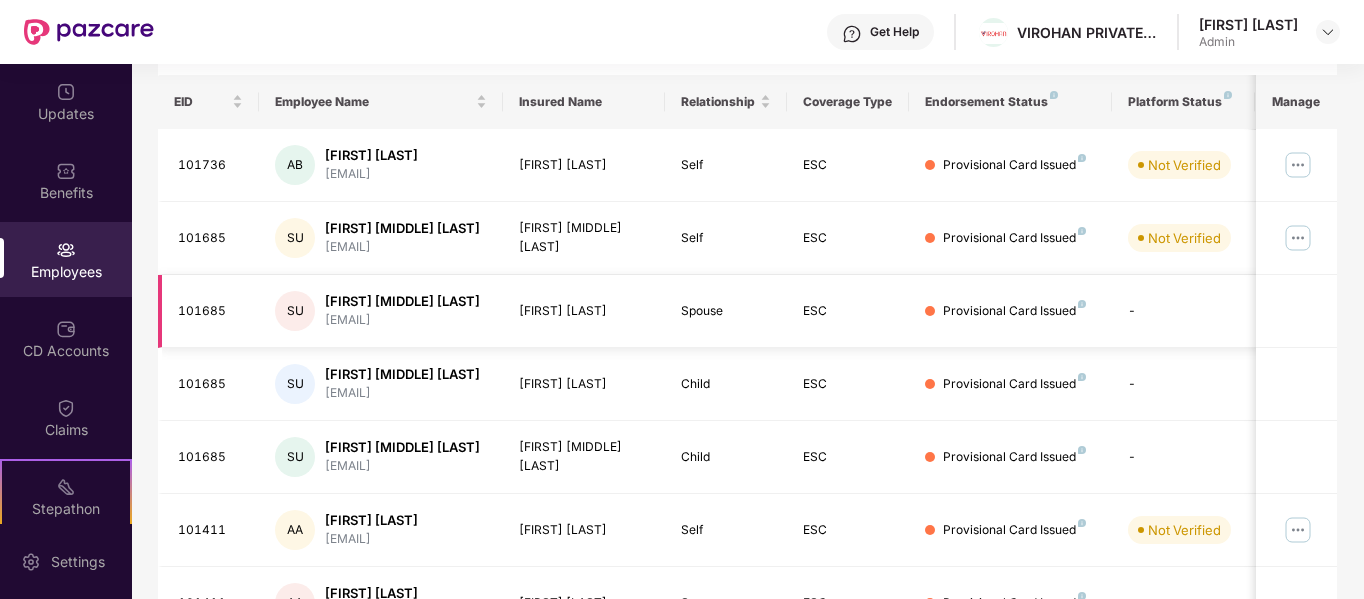 scroll, scrollTop: 697, scrollLeft: 0, axis: vertical 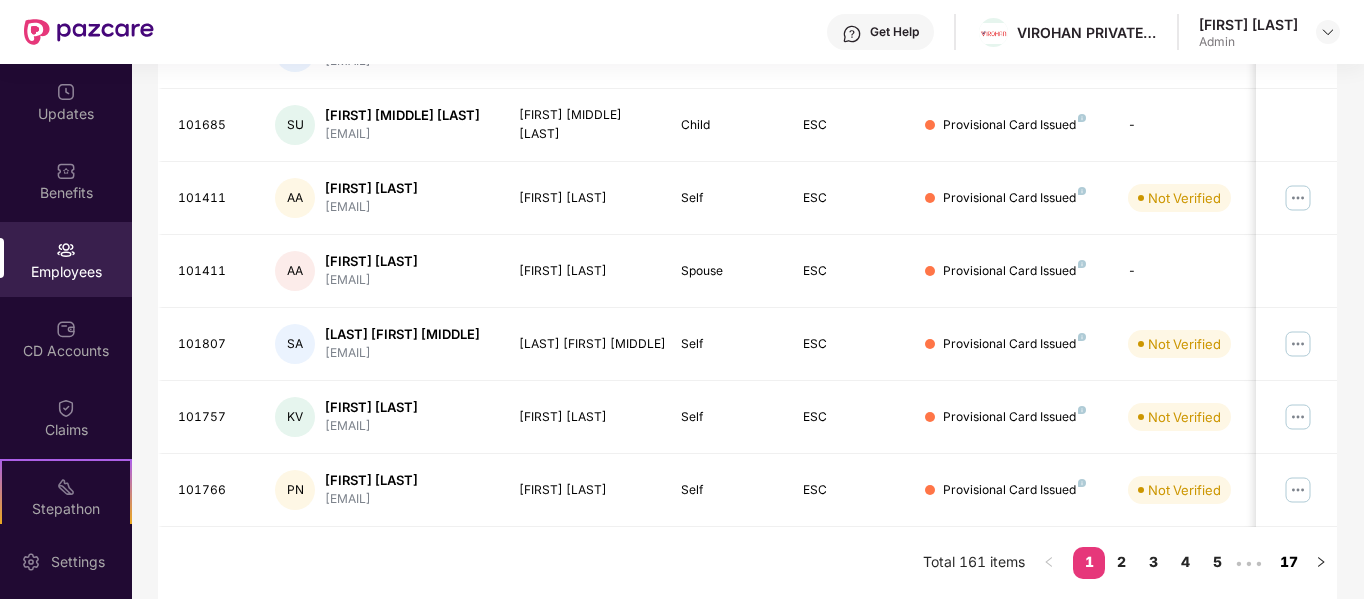 type 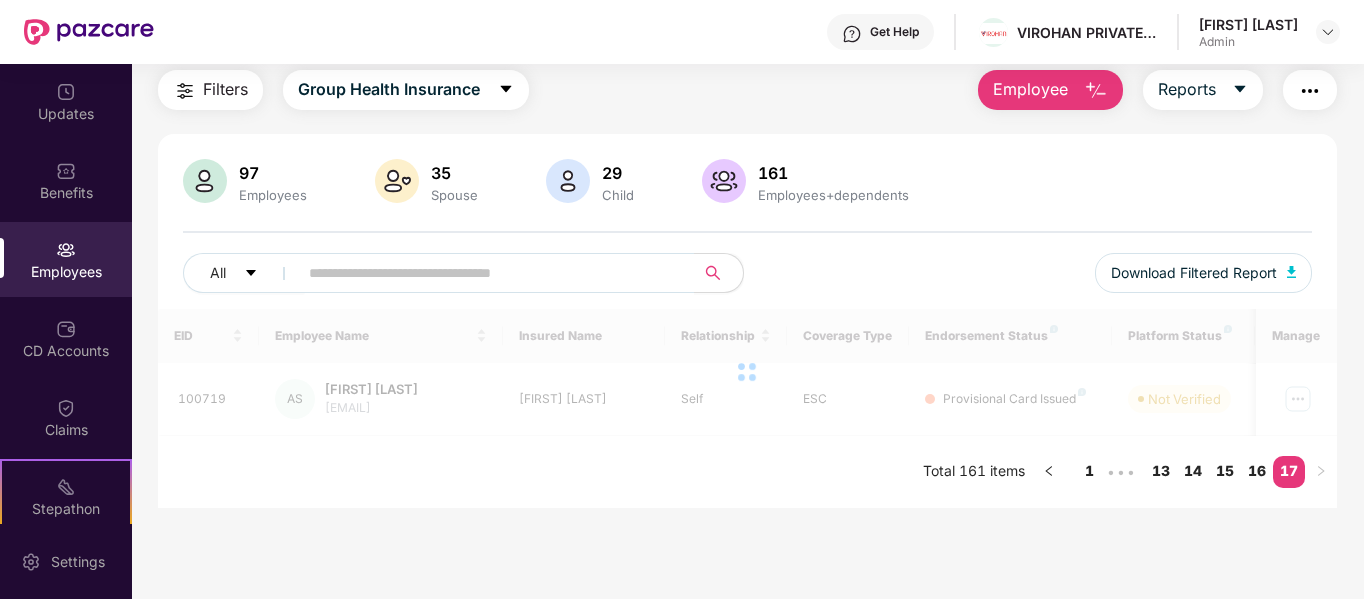 scroll, scrollTop: 64, scrollLeft: 0, axis: vertical 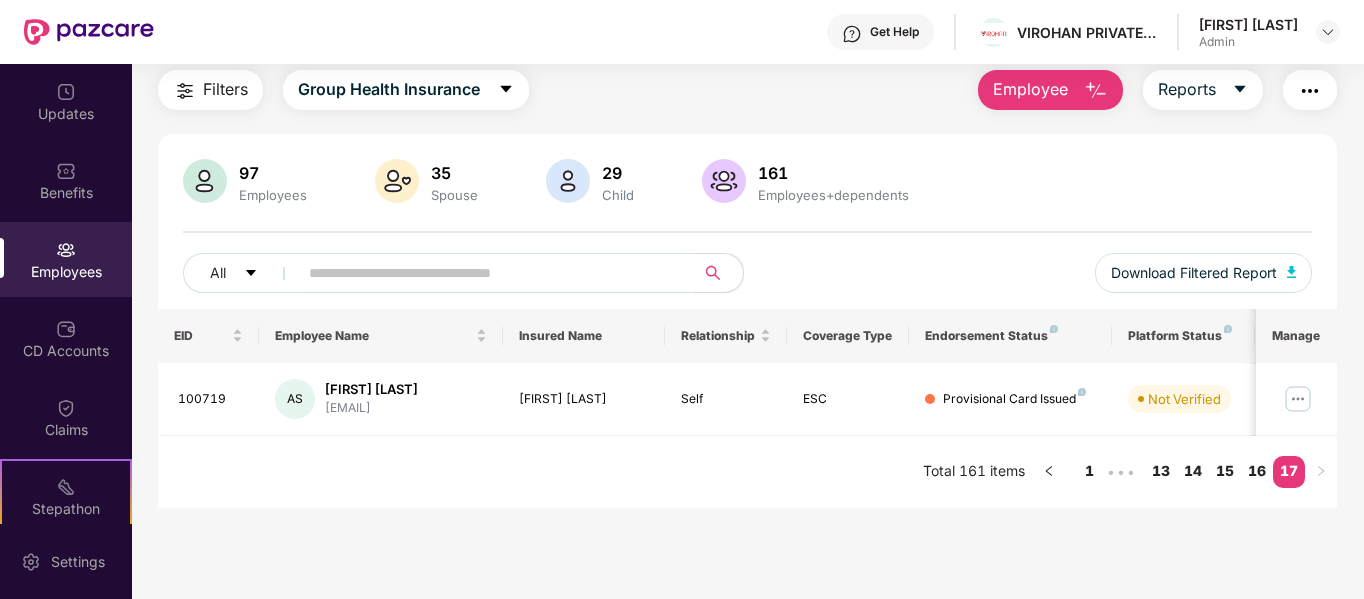 click at bounding box center (205, 183) 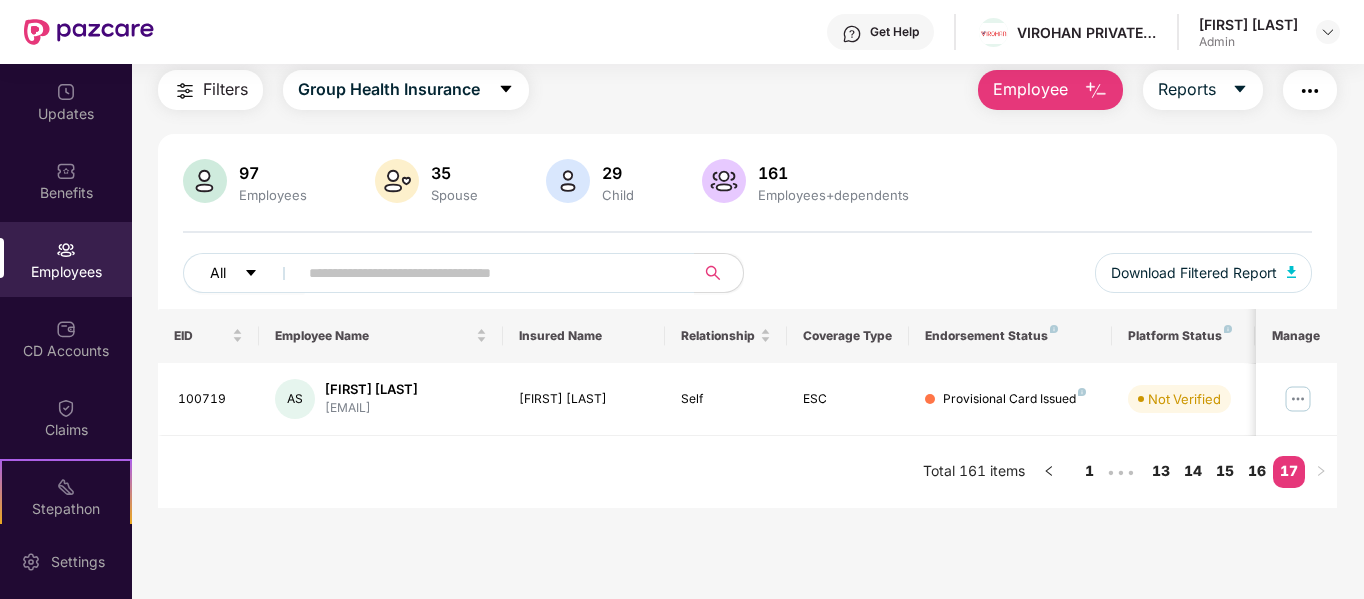 click on "All" at bounding box center [218, 273] 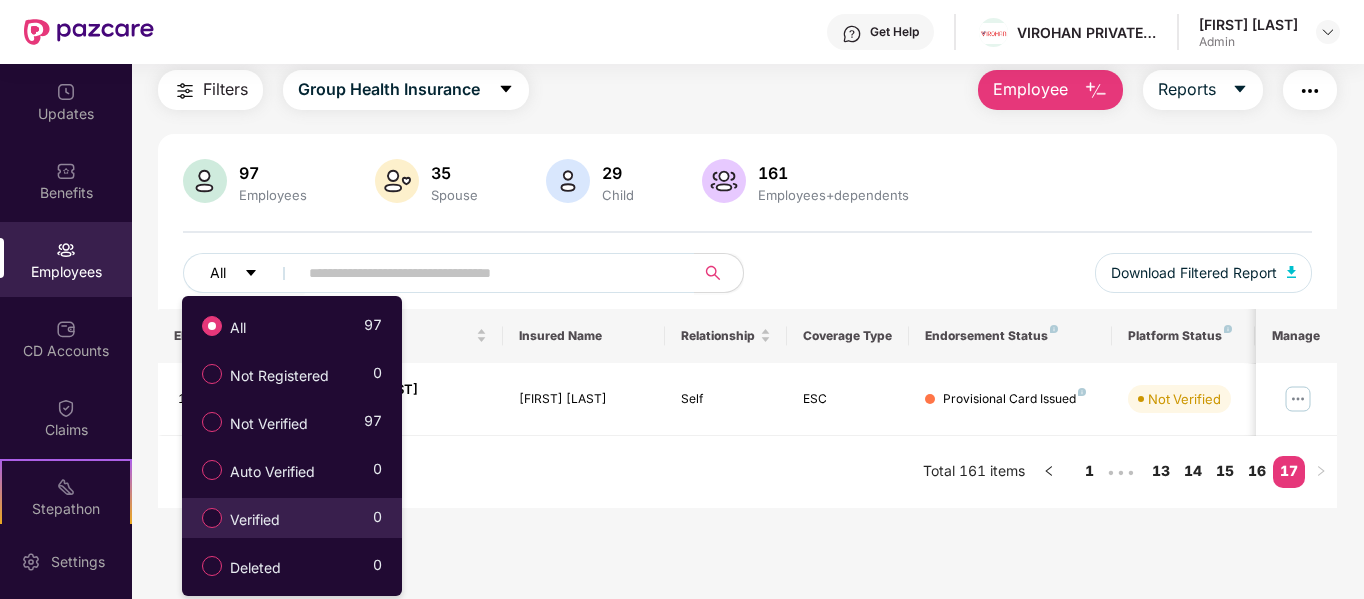 scroll, scrollTop: 1, scrollLeft: 0, axis: vertical 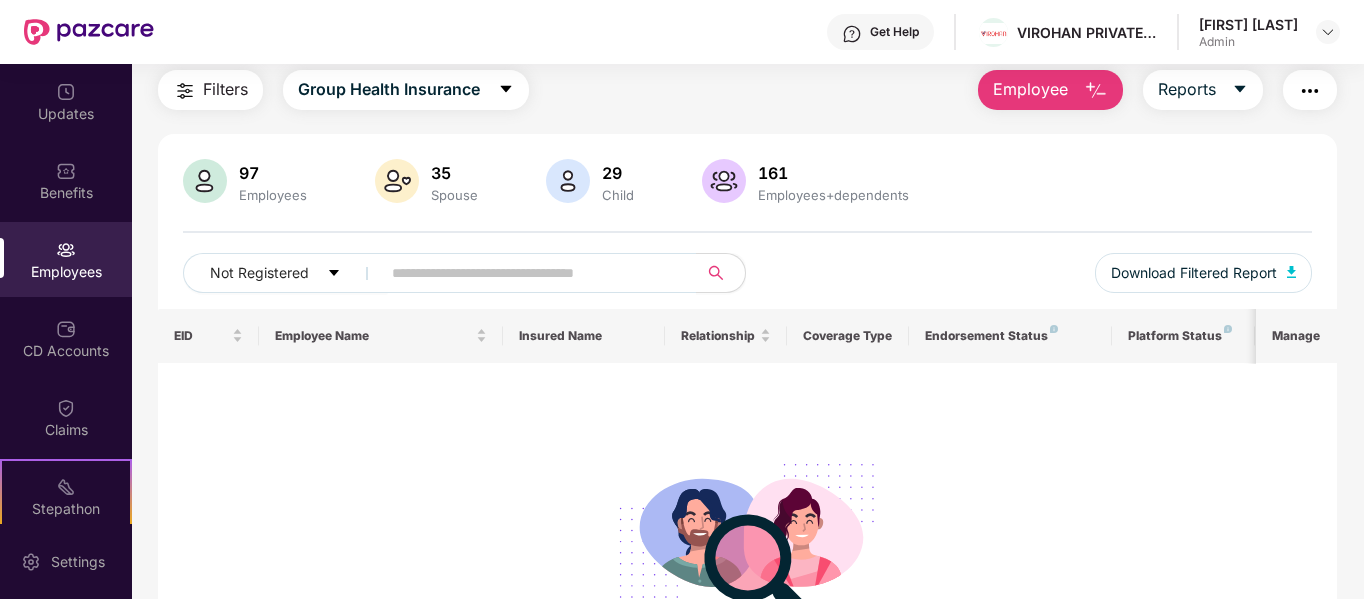 click on "Employee" at bounding box center [1030, 89] 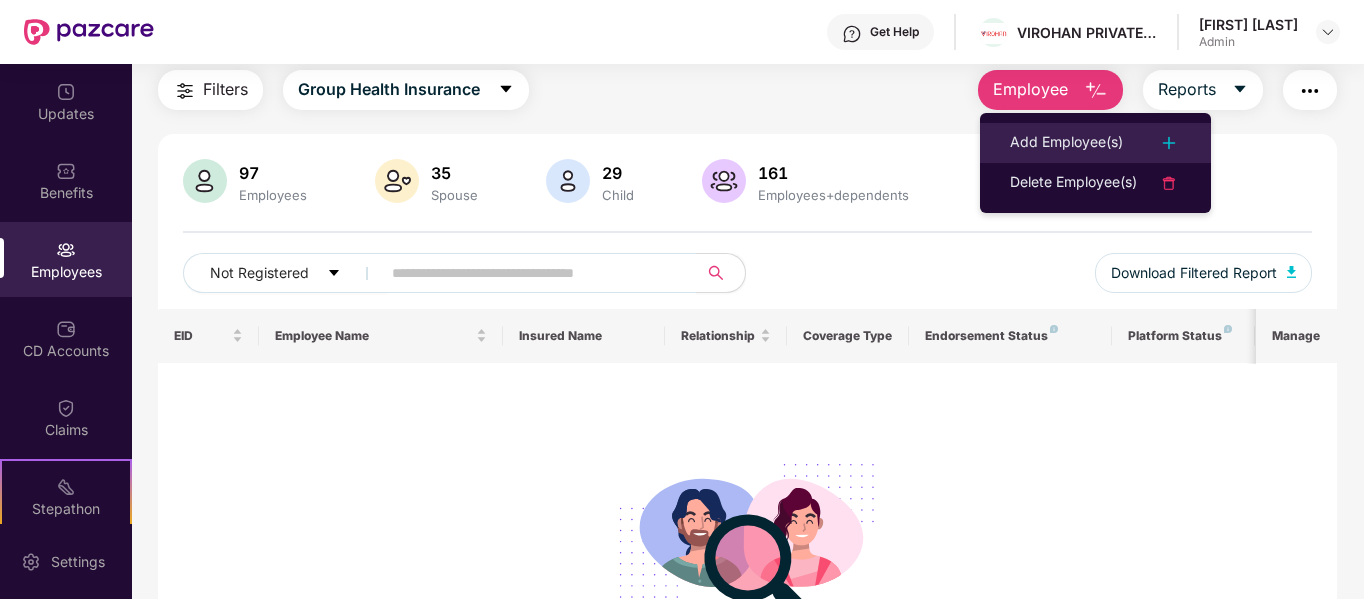 click on "Add Employee(s)" at bounding box center [1066, 143] 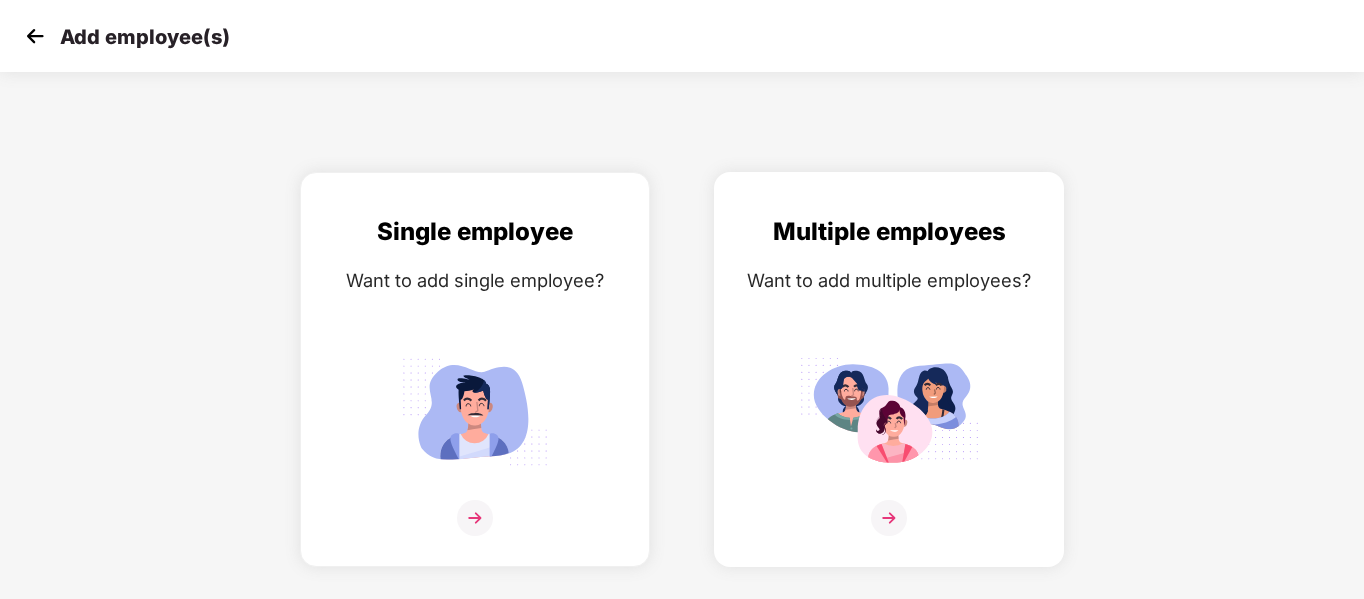 click on "Multiple employees Want to add multiple employees?" at bounding box center [889, 387] 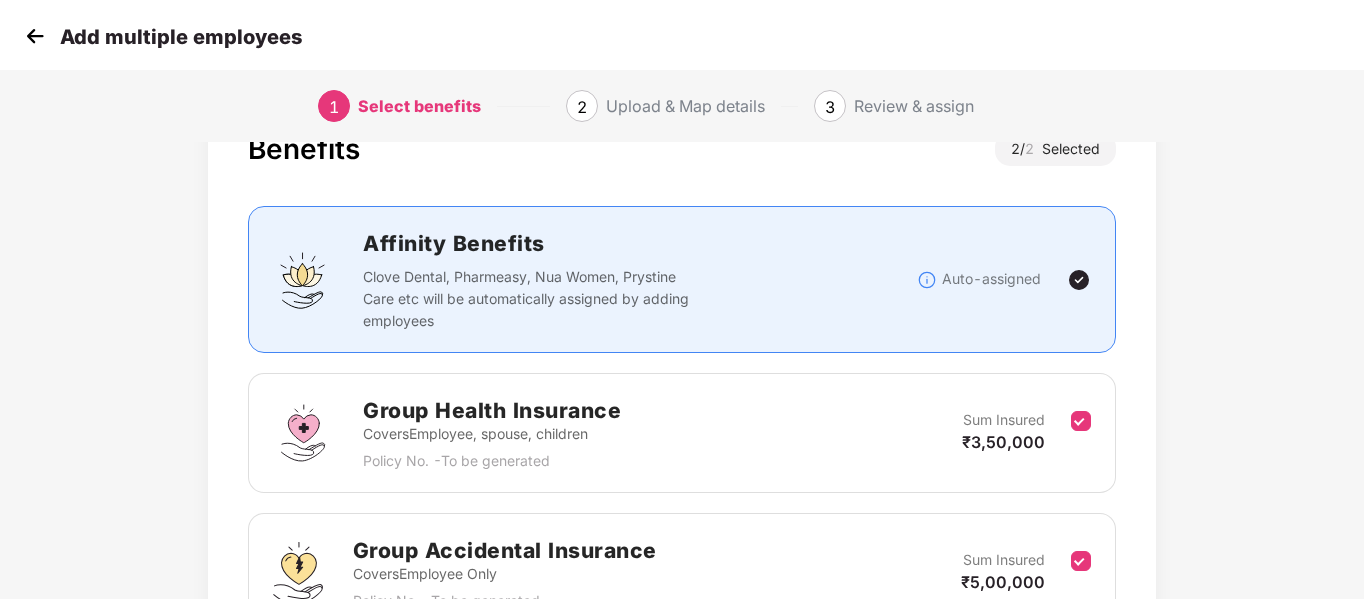 scroll, scrollTop: 280, scrollLeft: 0, axis: vertical 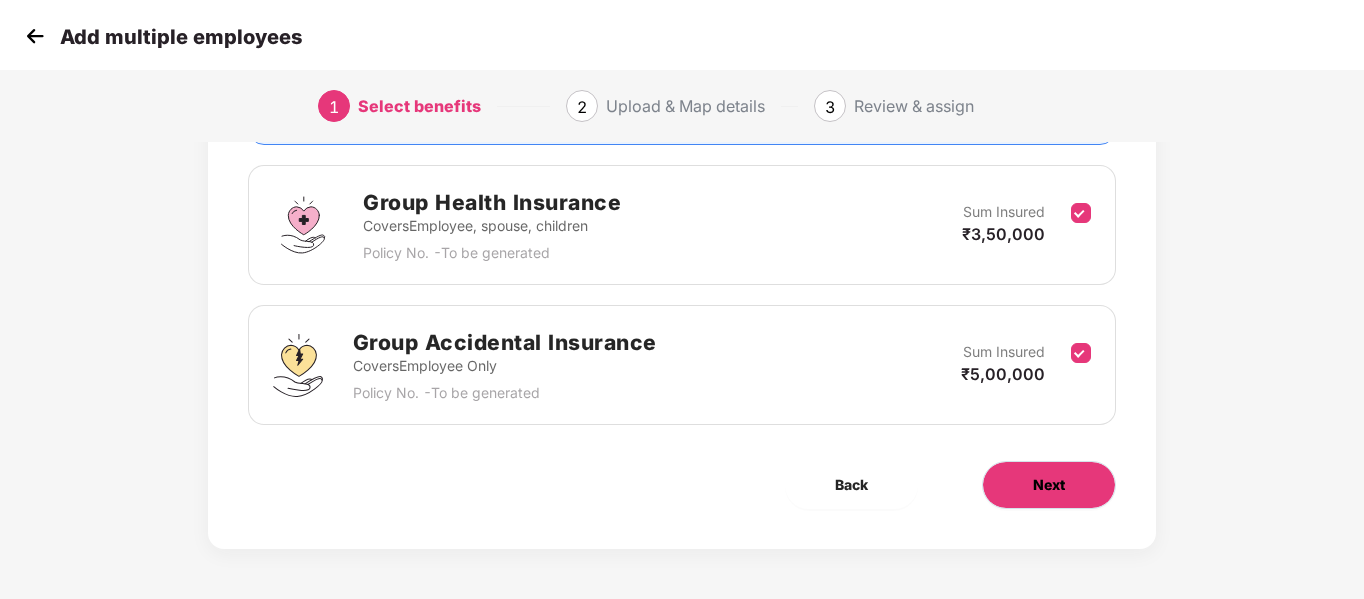 click on "Next" at bounding box center (1049, 485) 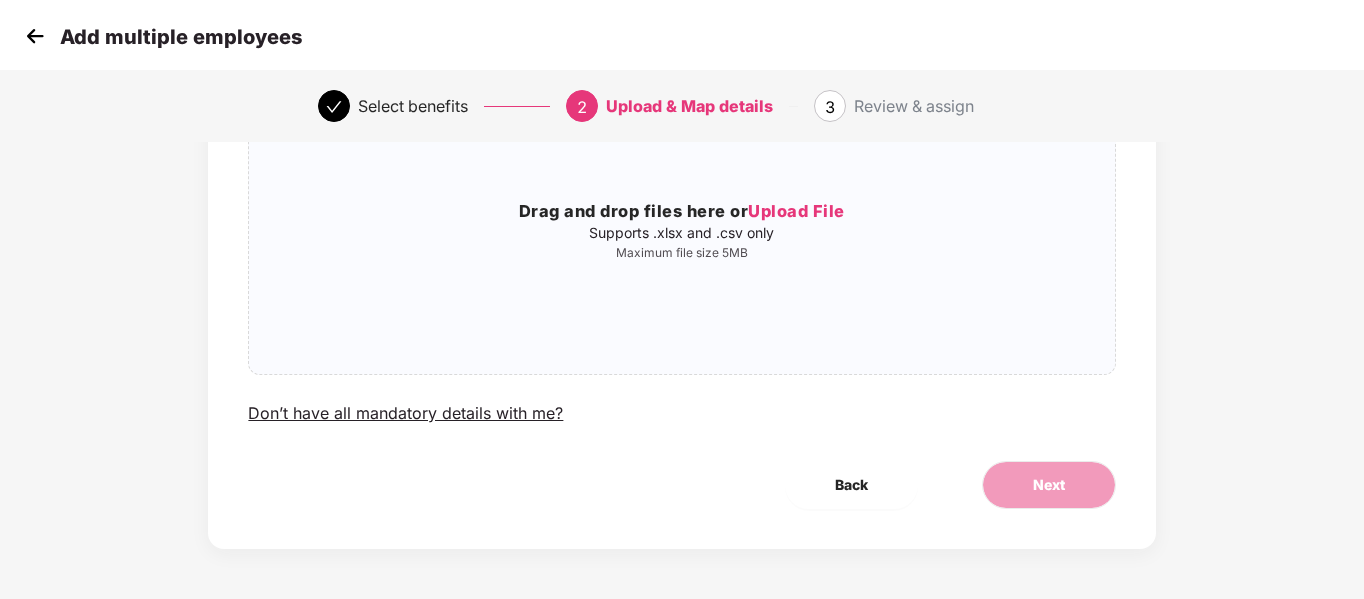 scroll, scrollTop: 0, scrollLeft: 0, axis: both 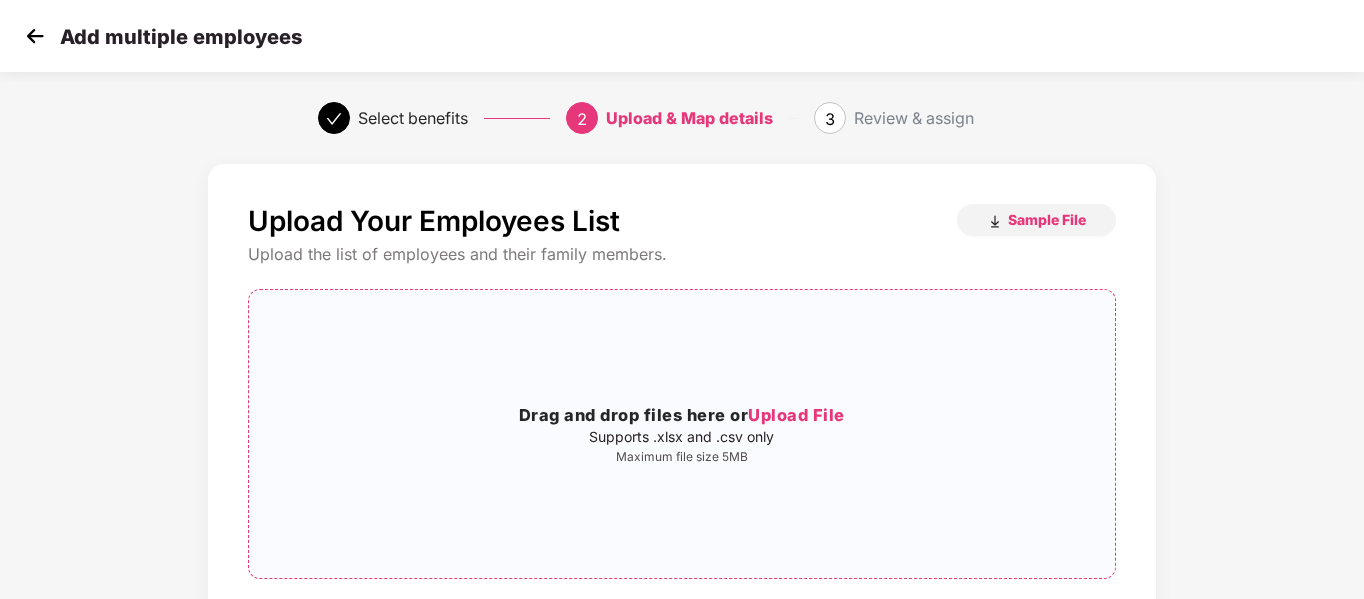 click on "Upload File" at bounding box center (796, 415) 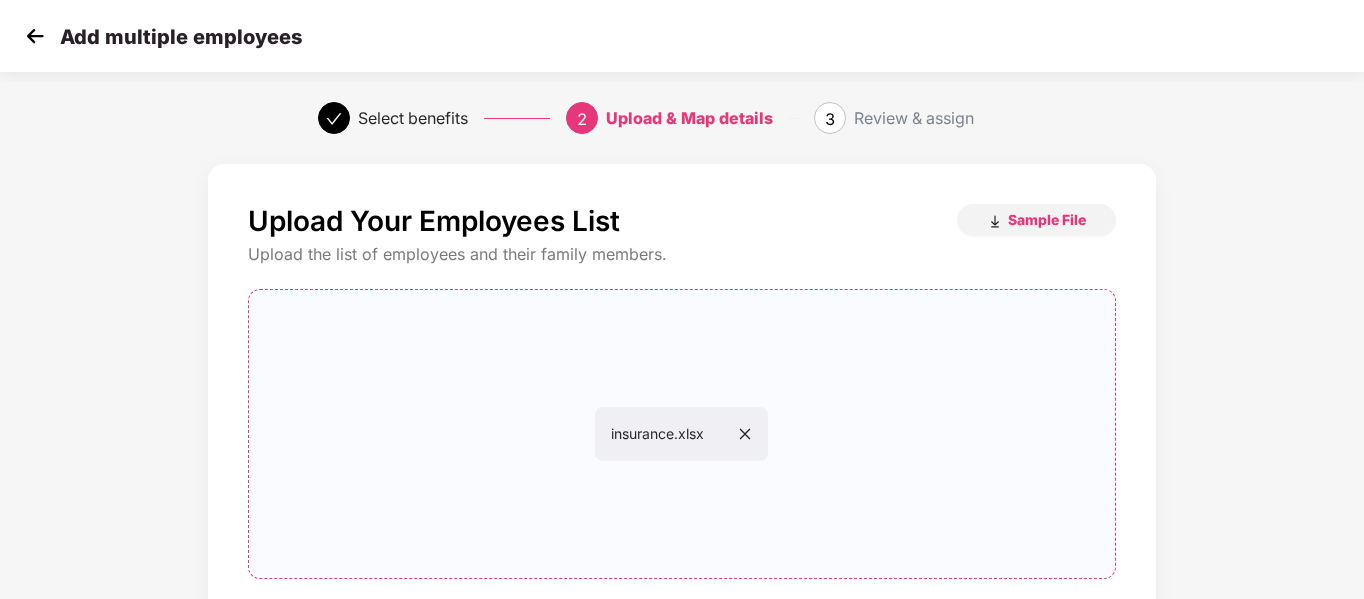 scroll, scrollTop: 204, scrollLeft: 0, axis: vertical 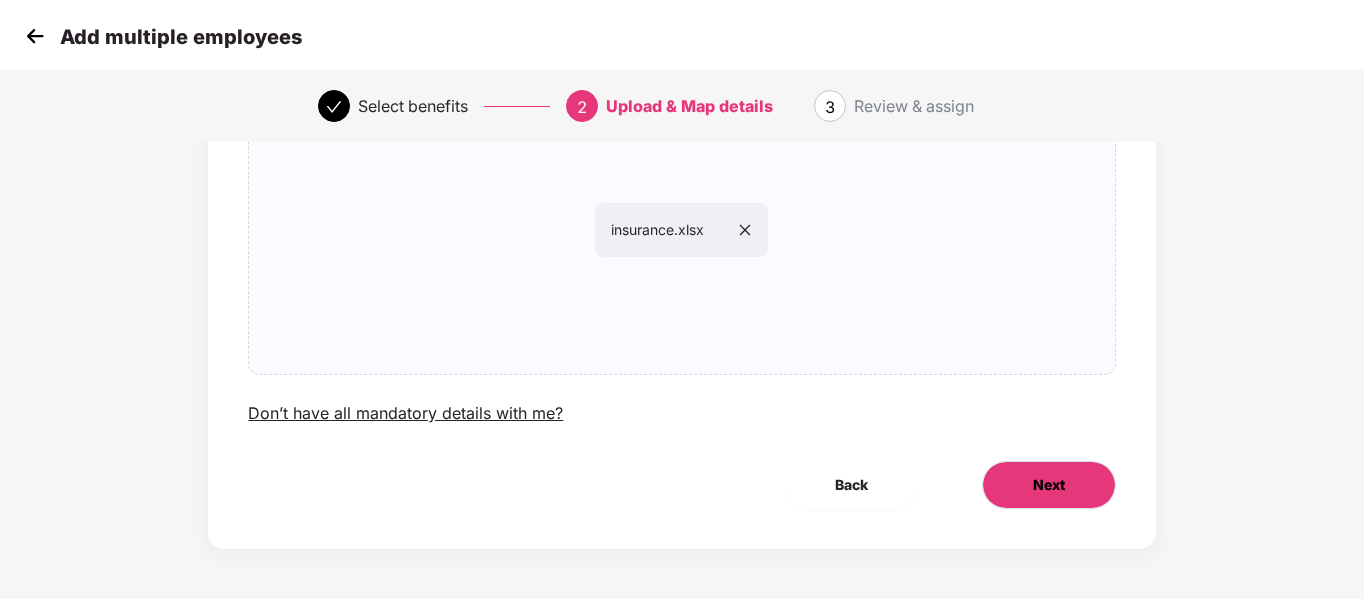 click on "Next" at bounding box center [1049, 485] 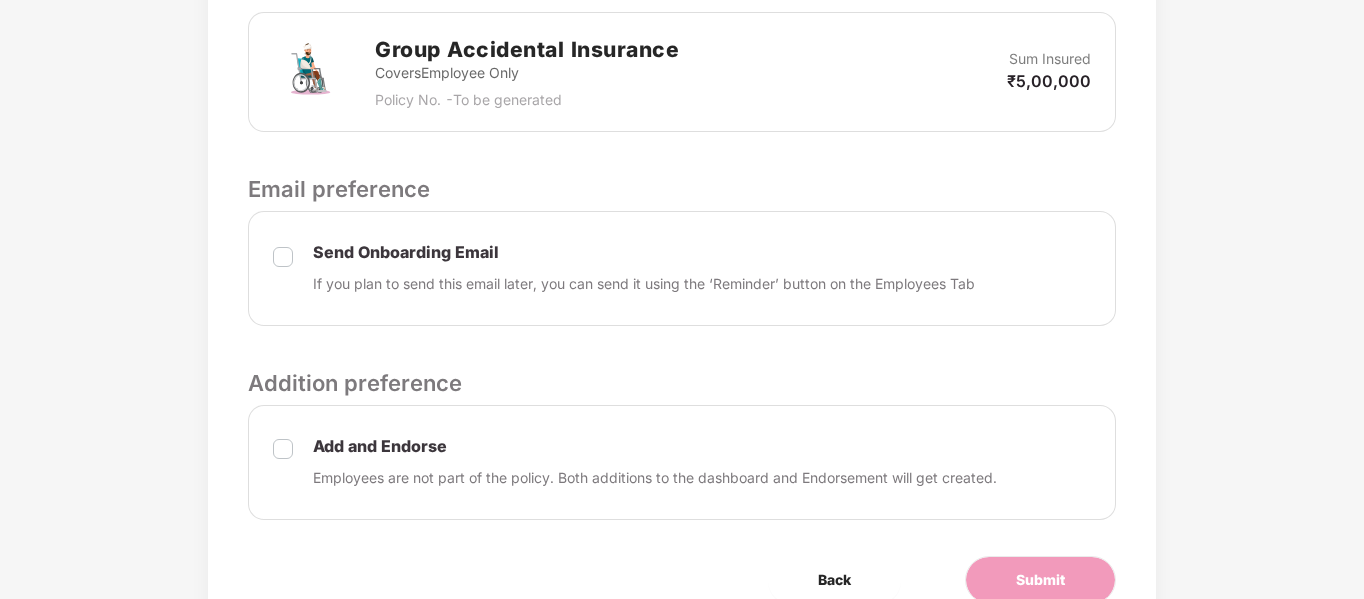 scroll, scrollTop: 872, scrollLeft: 0, axis: vertical 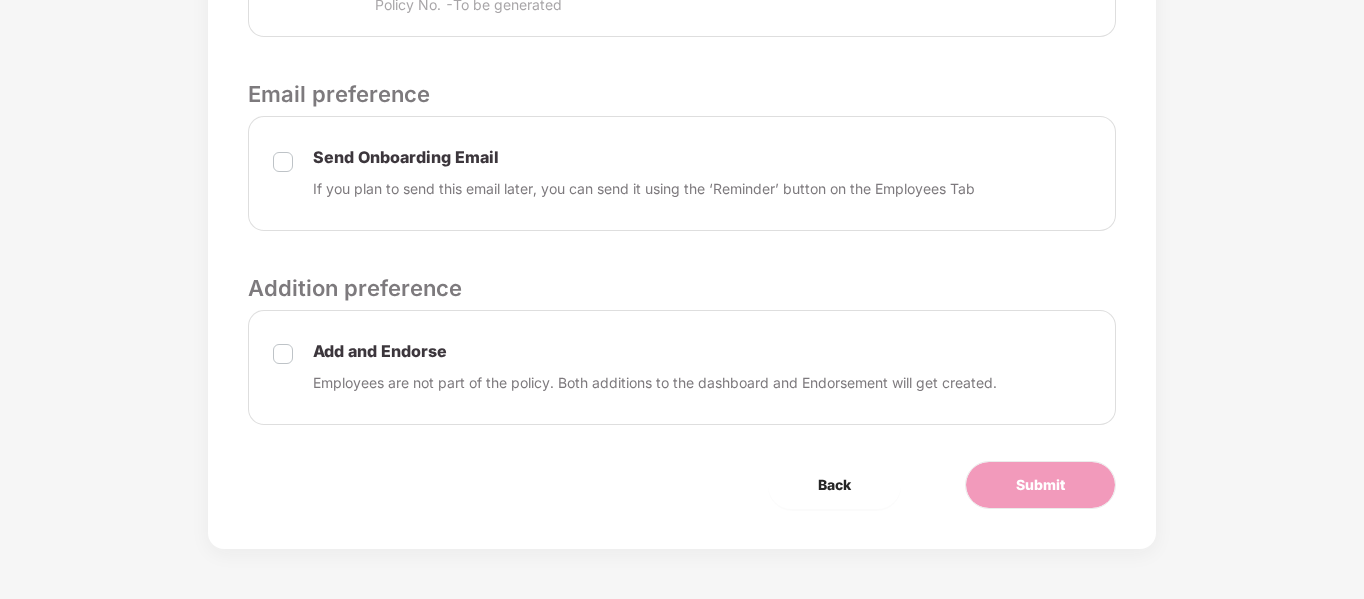 click on "Add and Endorse" at bounding box center (655, 351) 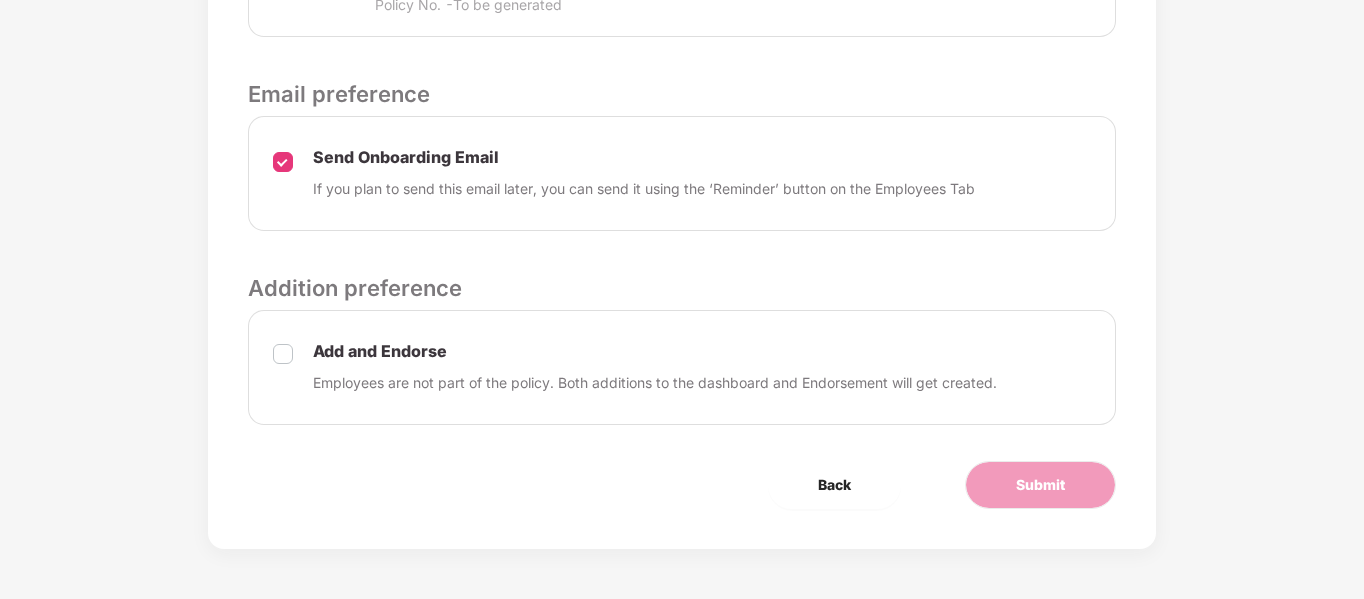click on "Add and Endorse Employees are not part of the policy. Both additions to the dashboard and Endorsement will get created." at bounding box center (681, 367) 